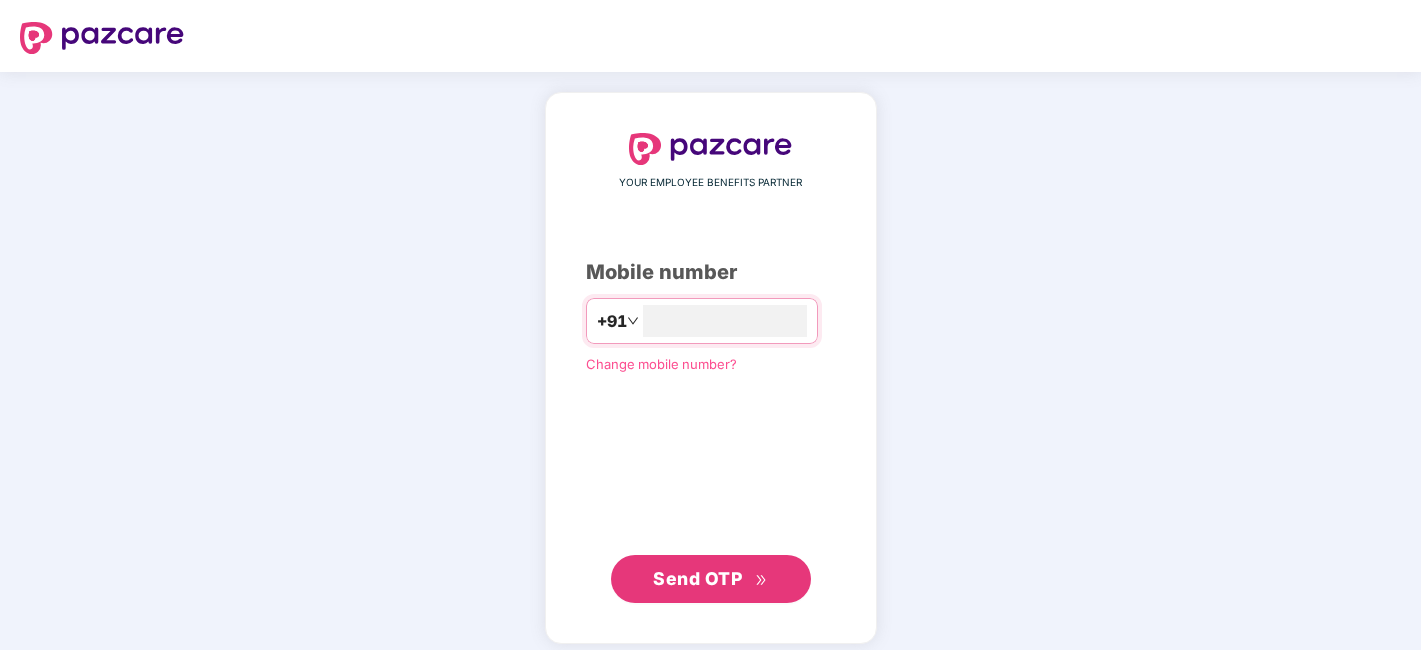 scroll, scrollTop: 0, scrollLeft: 0, axis: both 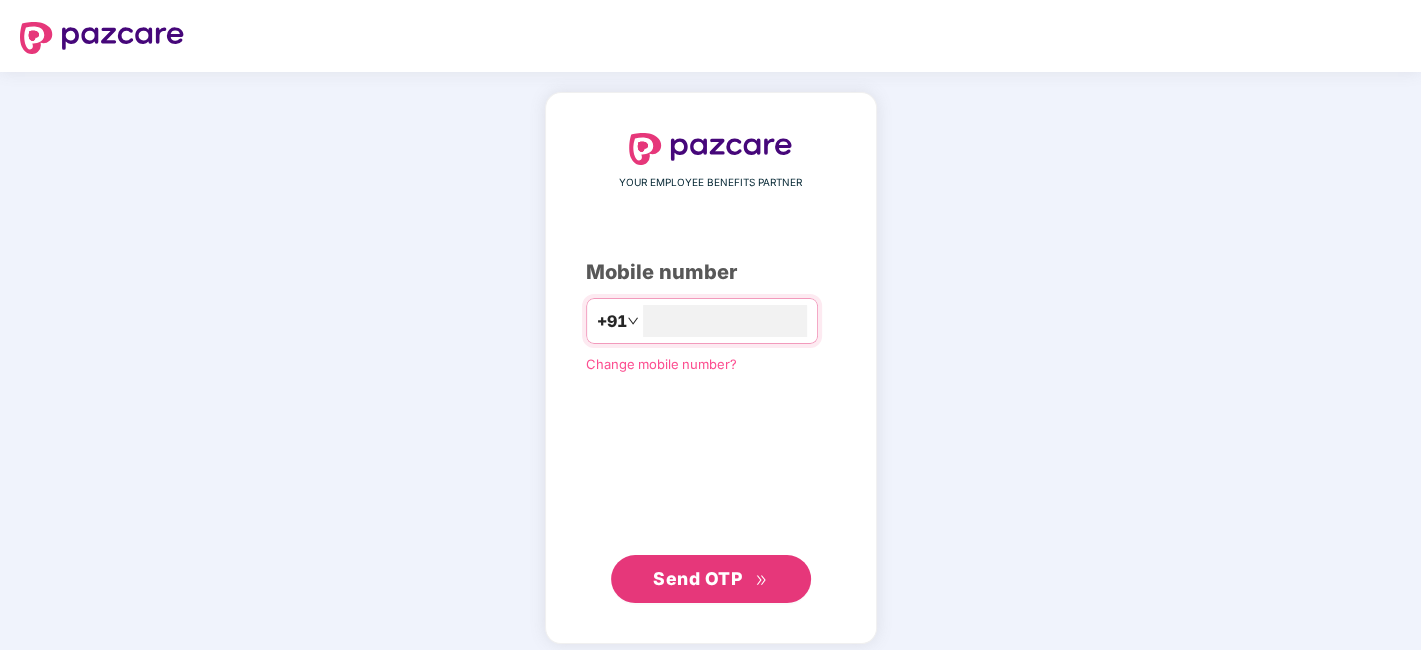 type on "**********" 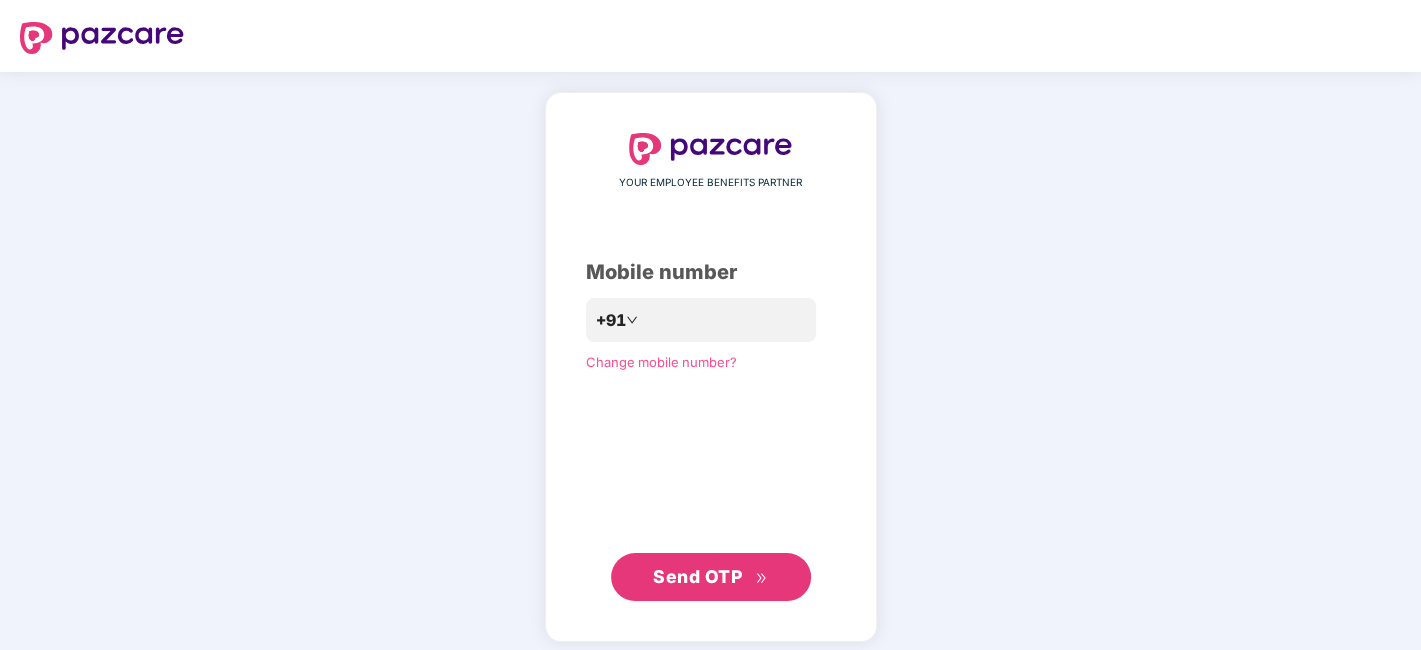 click on "Send OTP" at bounding box center [697, 576] 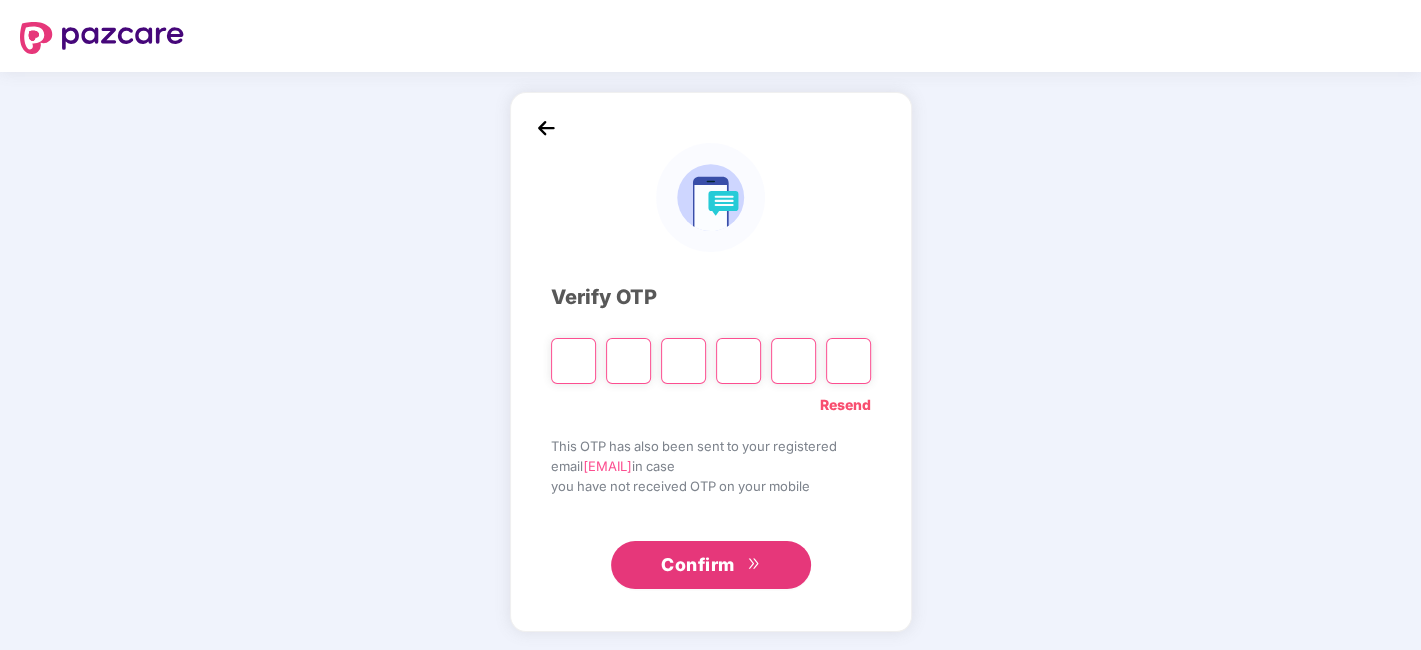 type on "*" 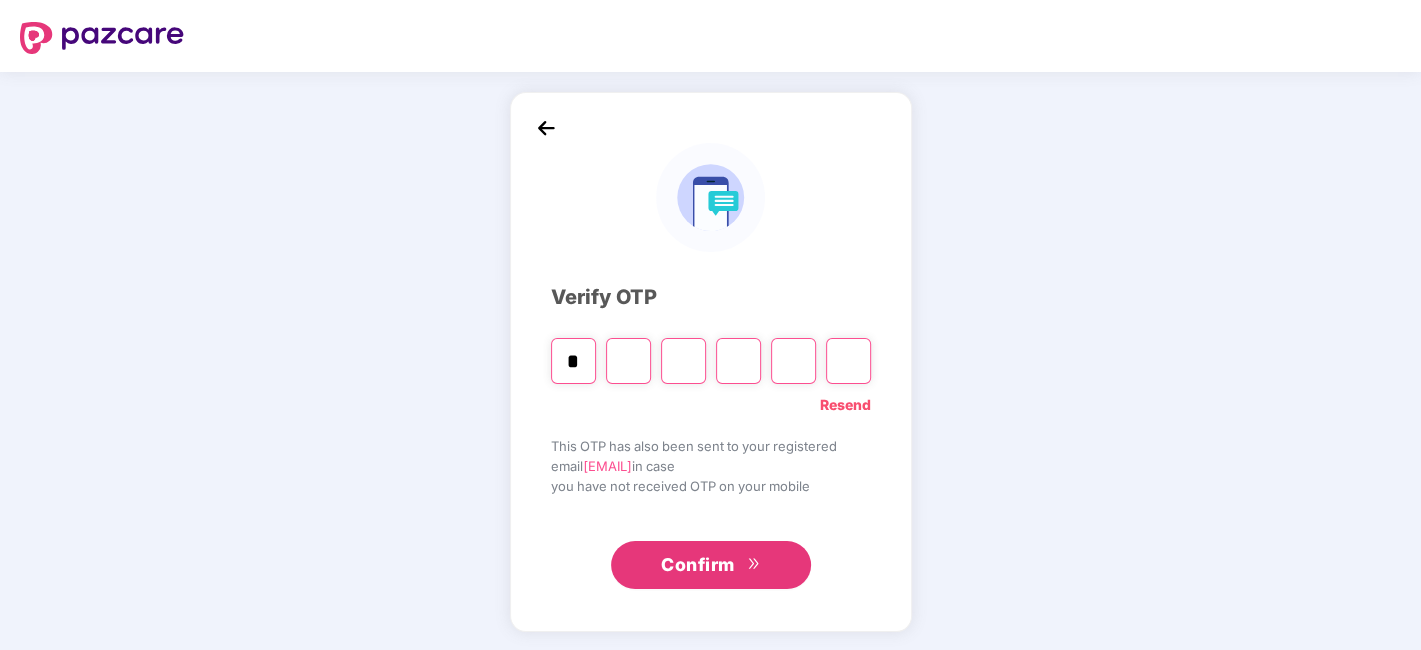 type on "*" 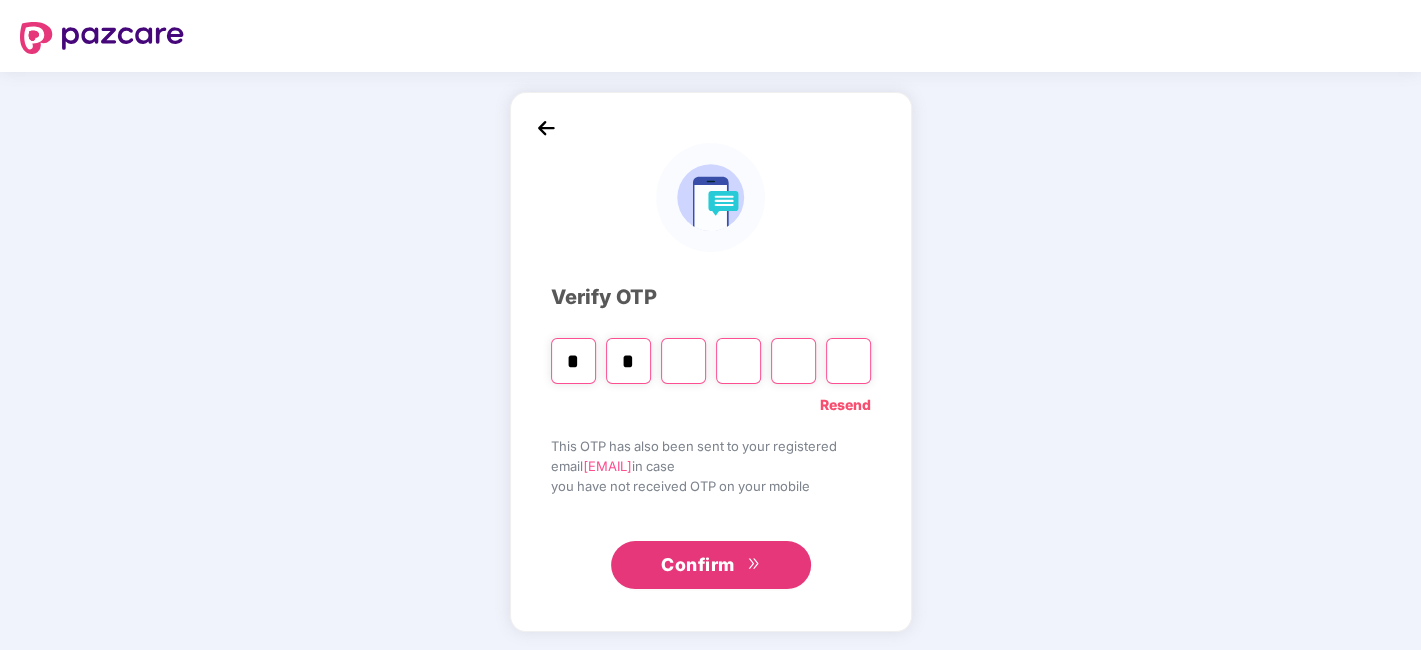 type on "*" 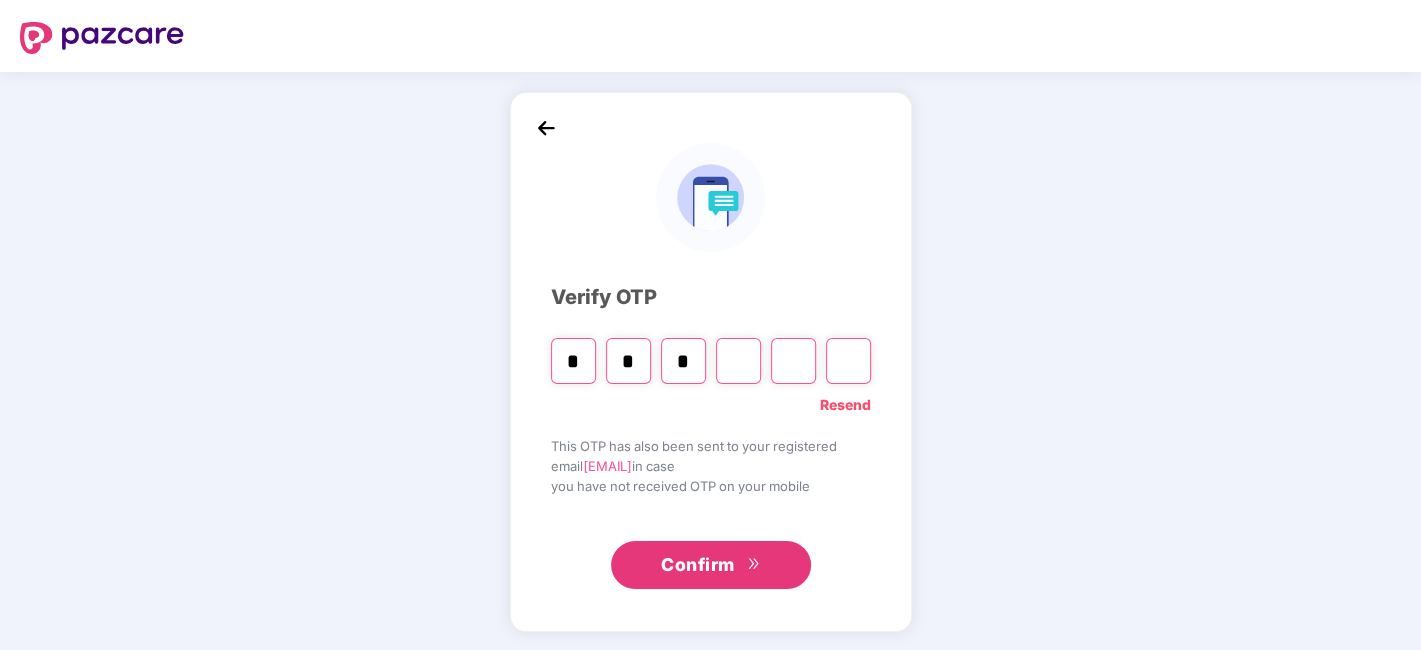 type on "*" 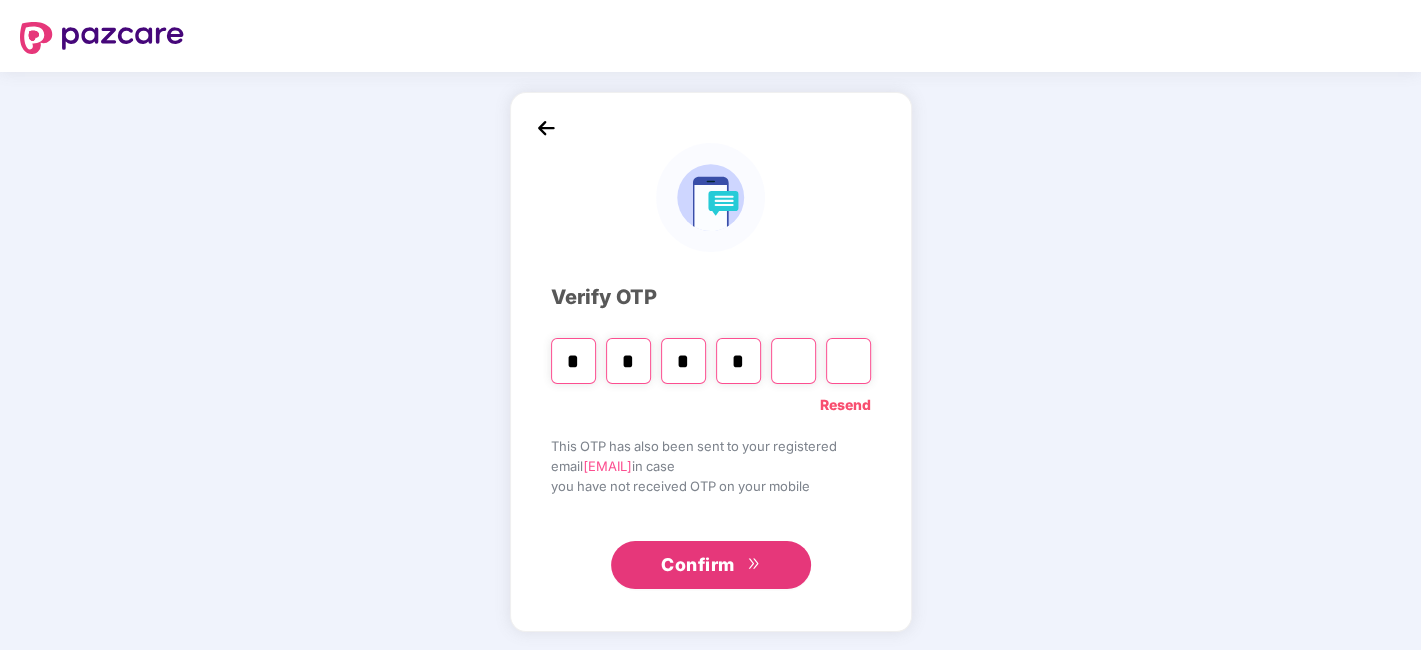 type on "*" 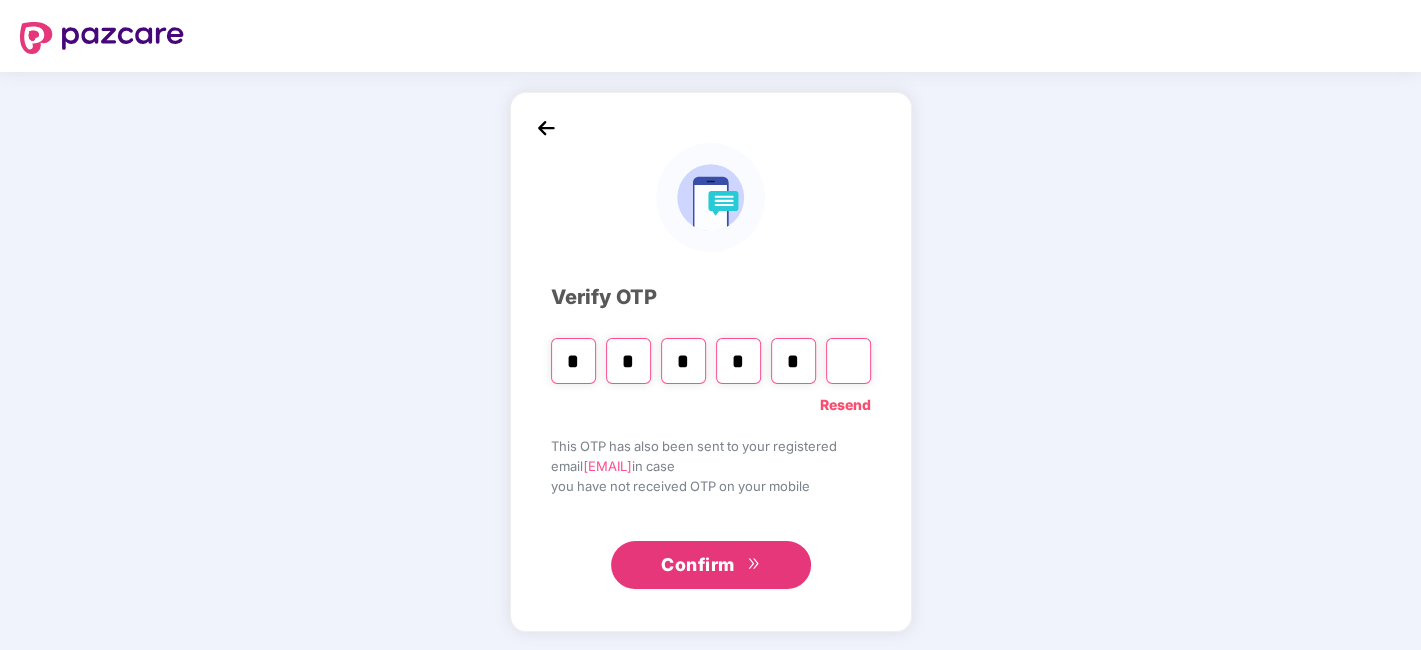 type on "*" 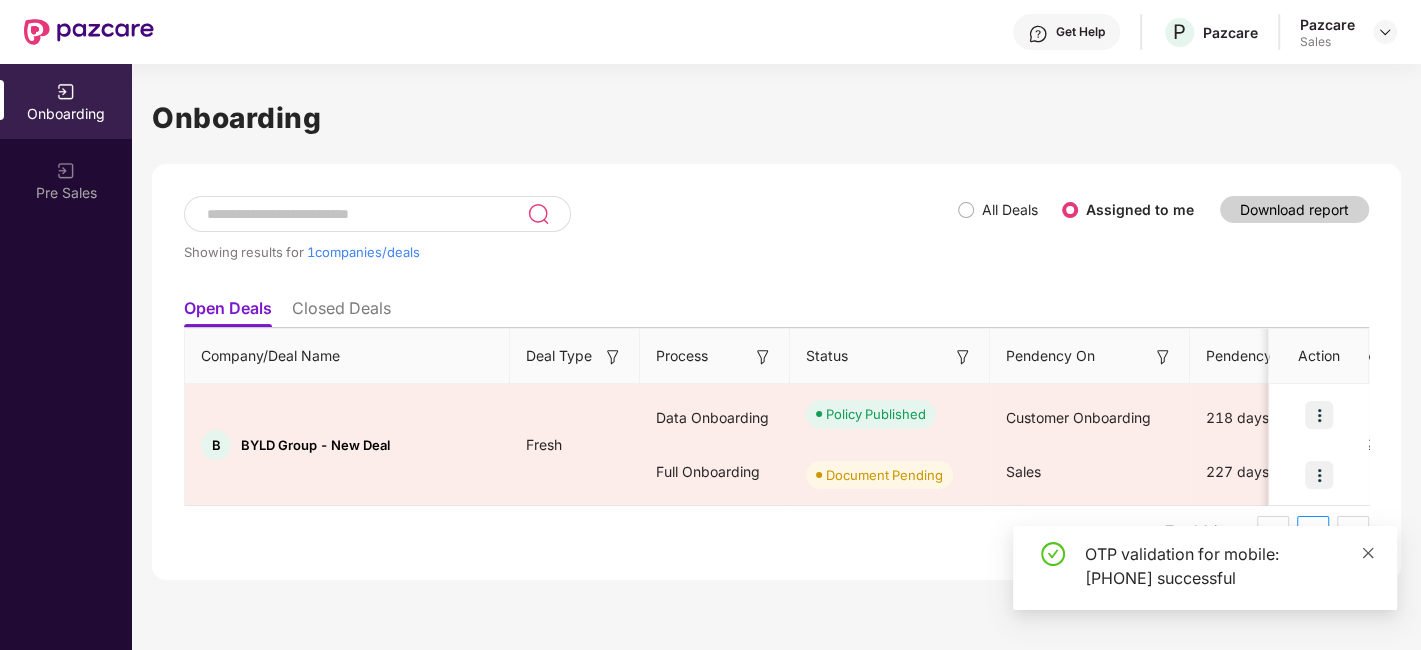 click 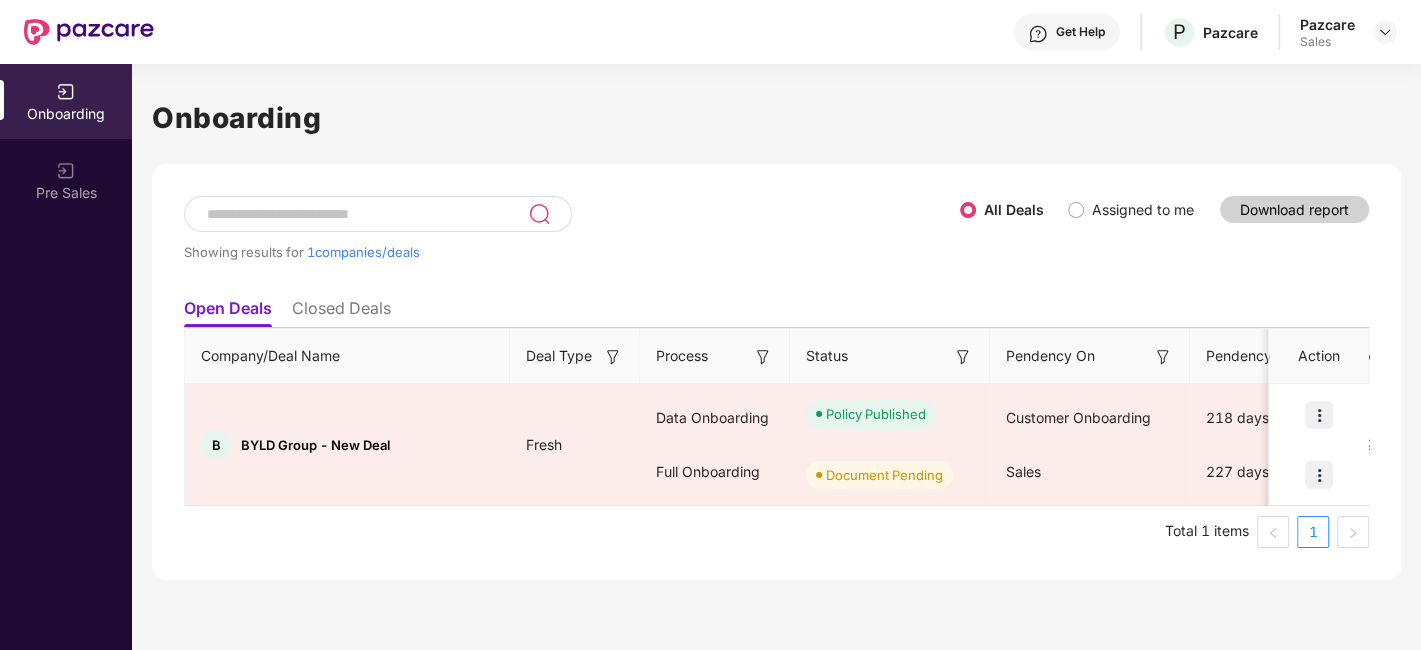 click on "Closed Deals" at bounding box center (341, 312) 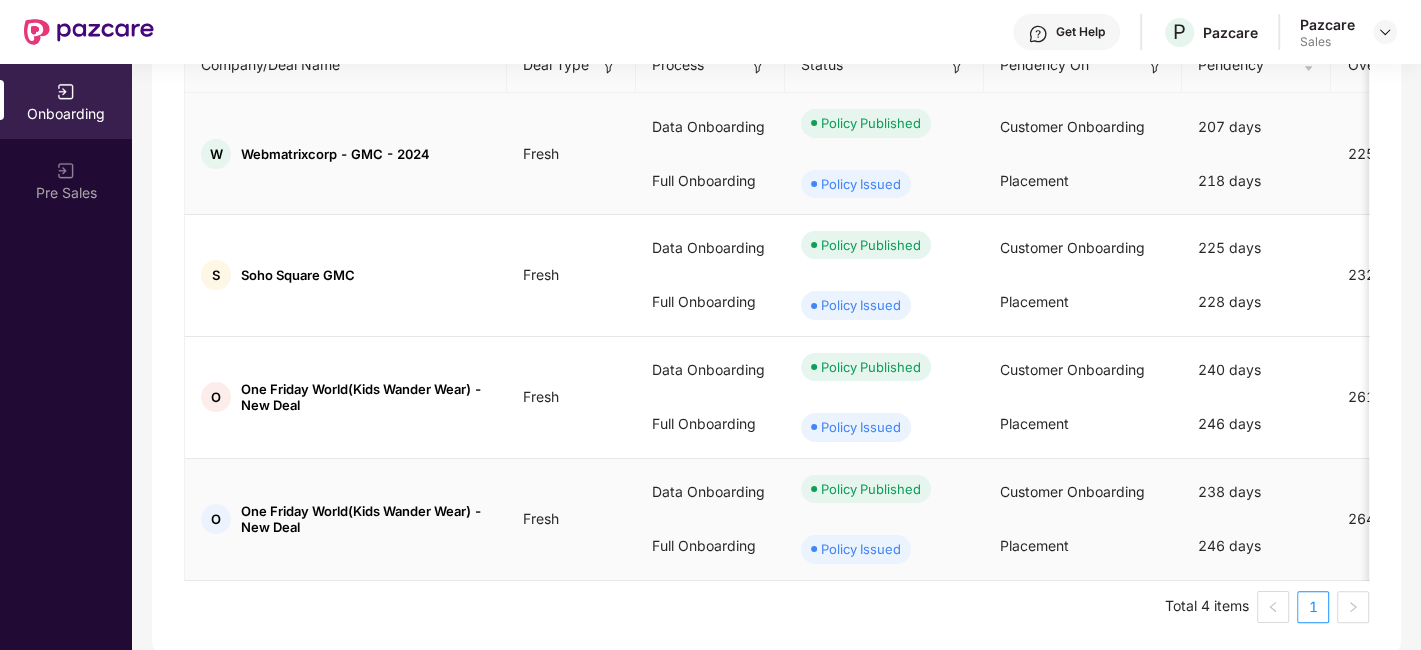 scroll, scrollTop: 0, scrollLeft: 0, axis: both 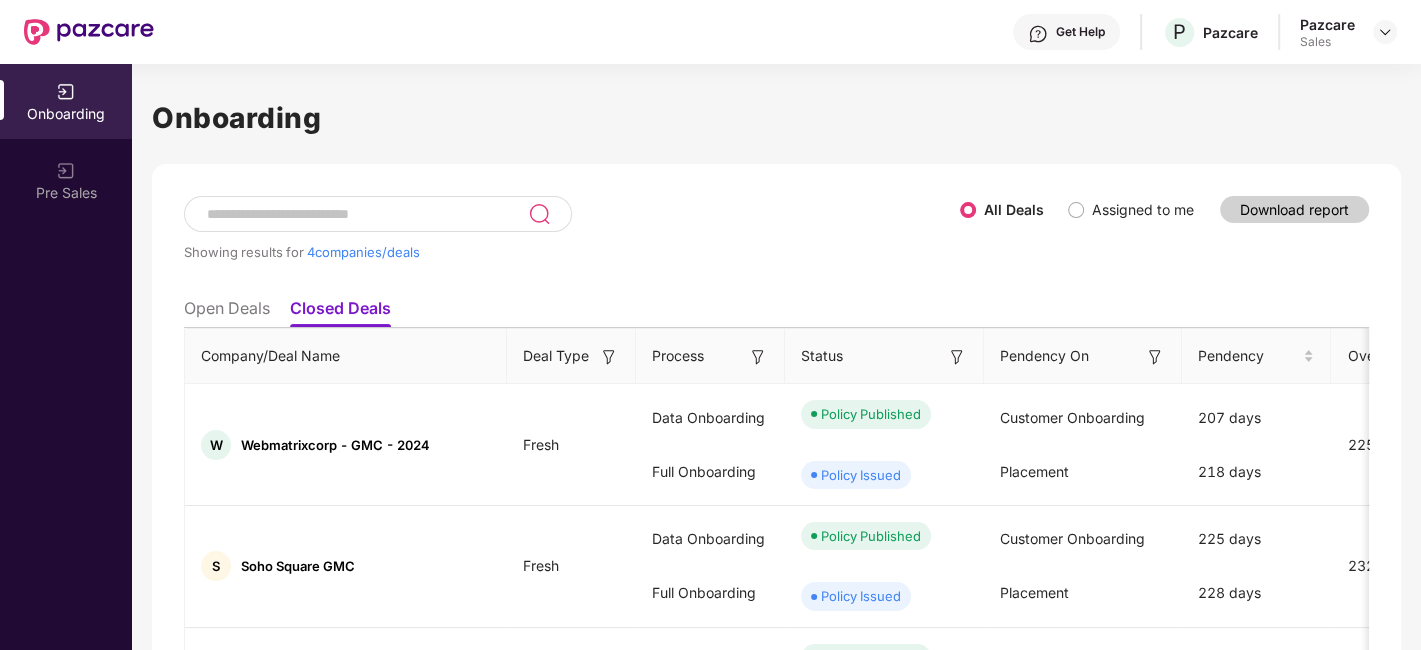 click on "Open Deals" at bounding box center [227, 312] 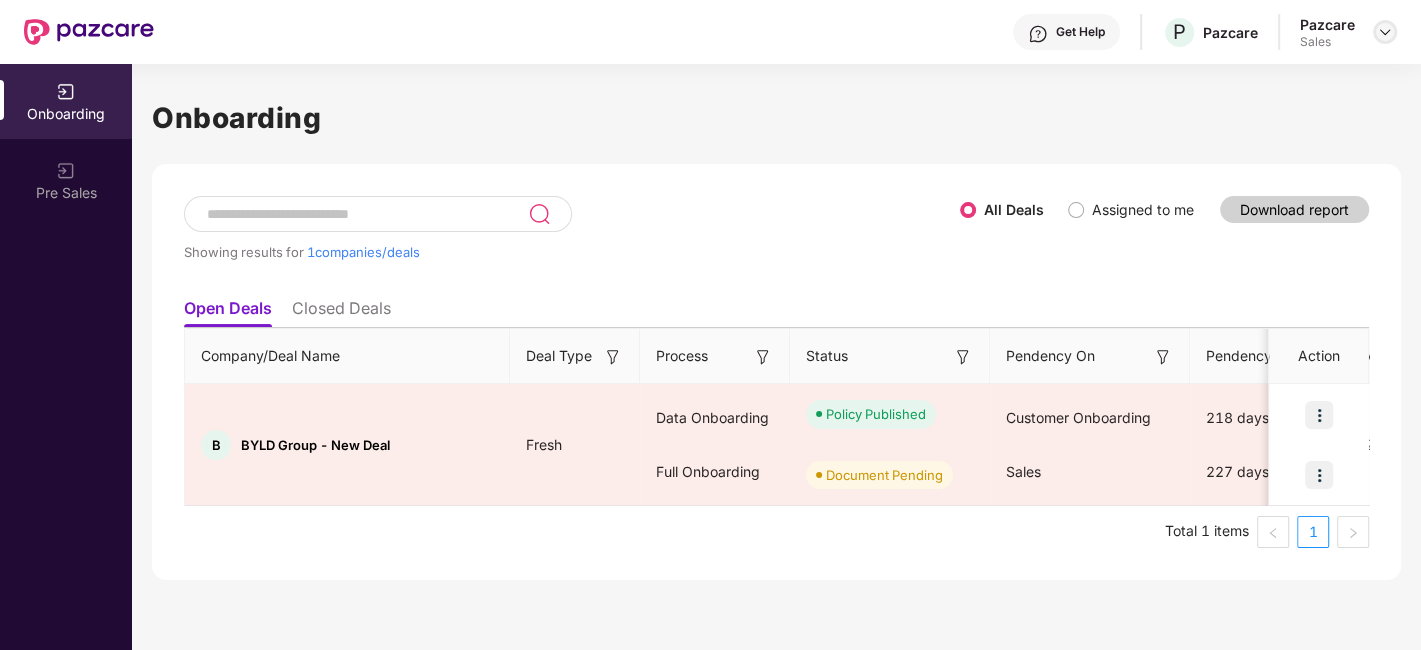 click at bounding box center [1385, 32] 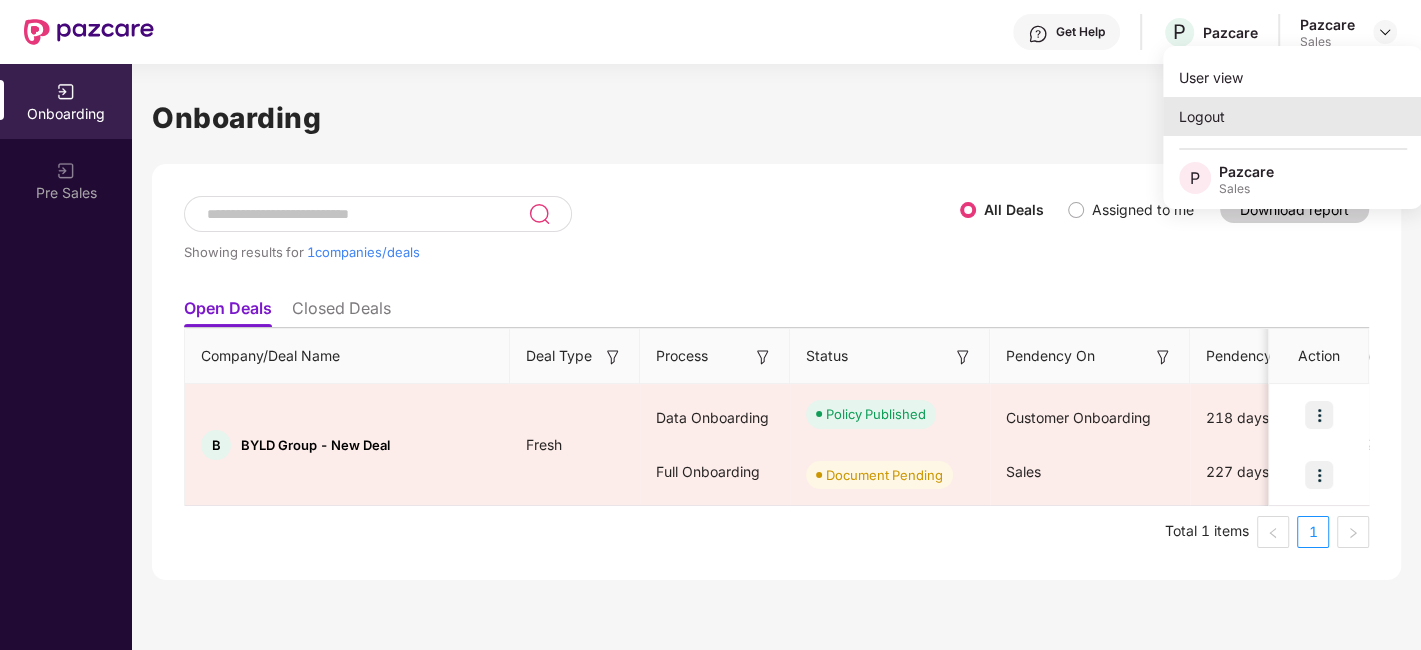 click on "Logout" at bounding box center [1293, 116] 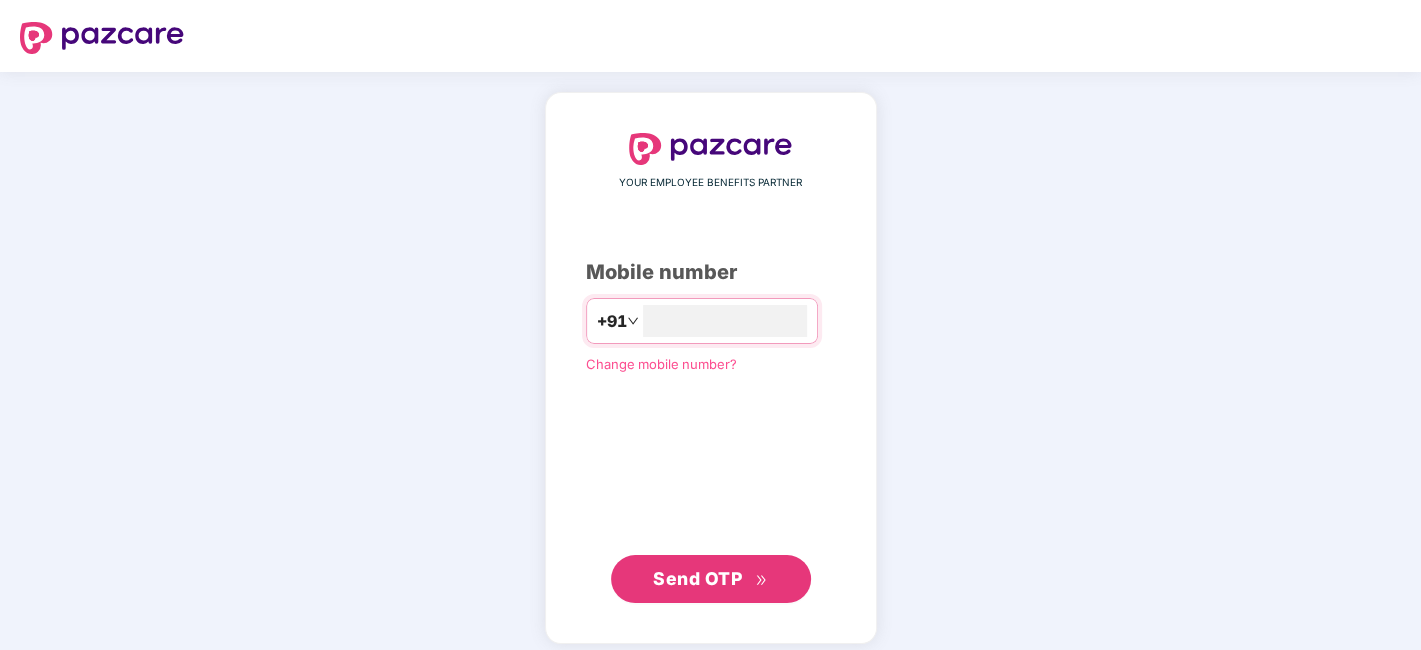 type on "**********" 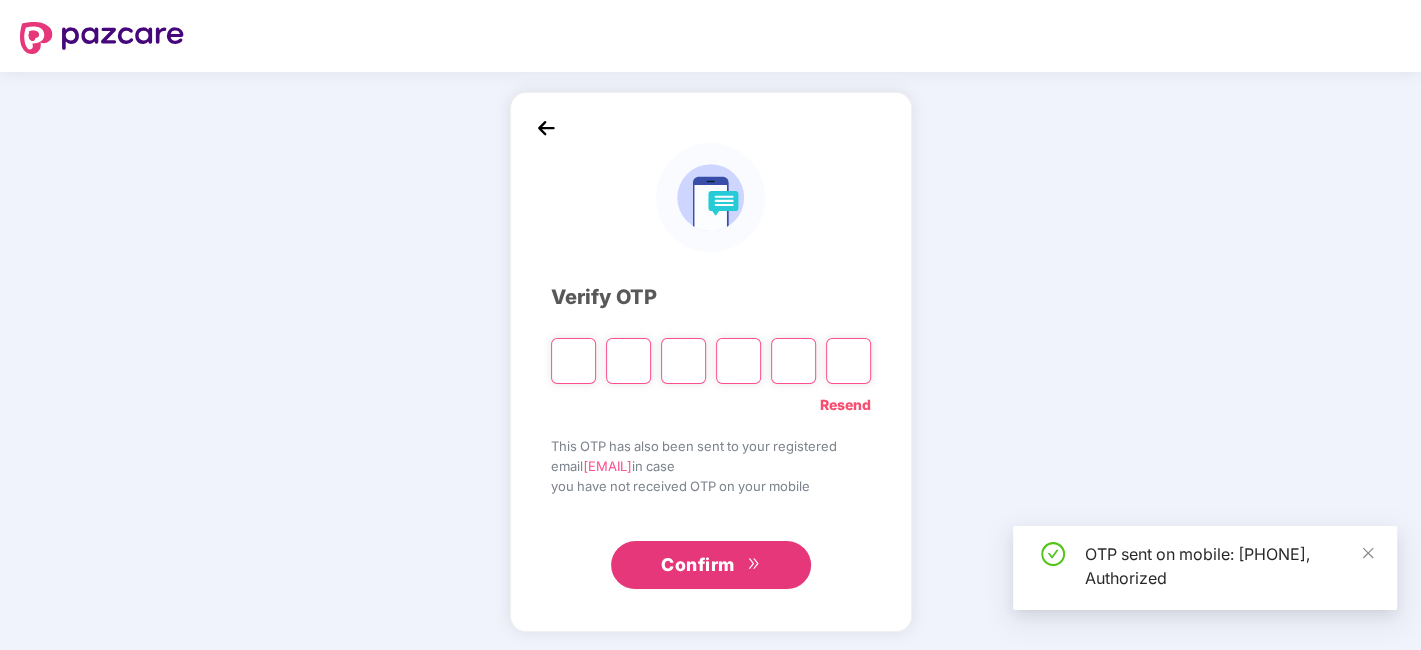 type on "*" 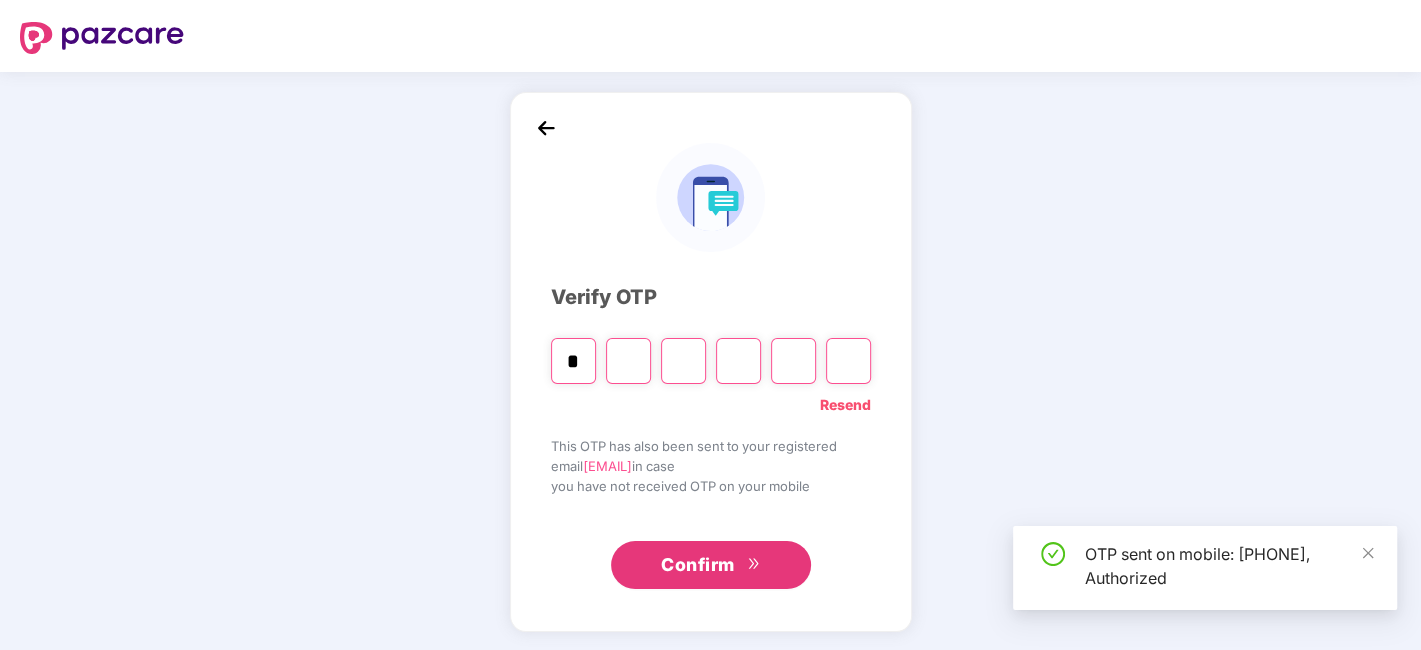 type on "*" 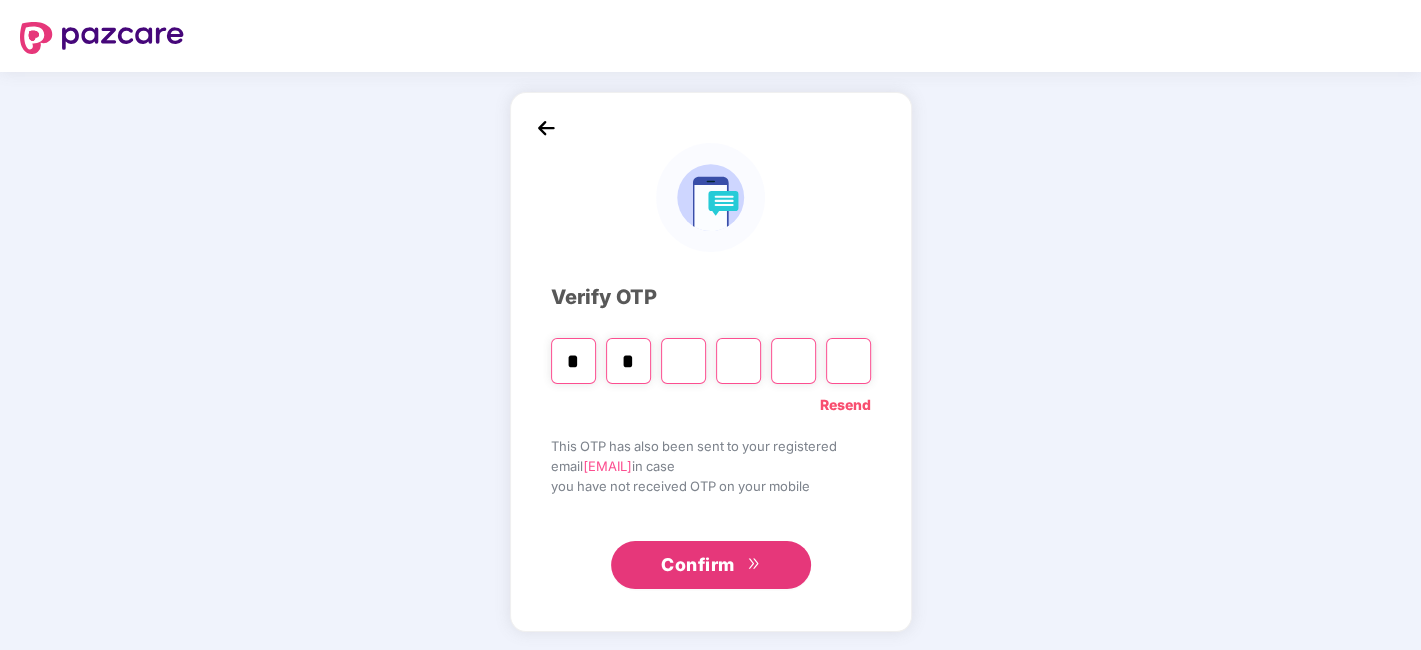 type on "*" 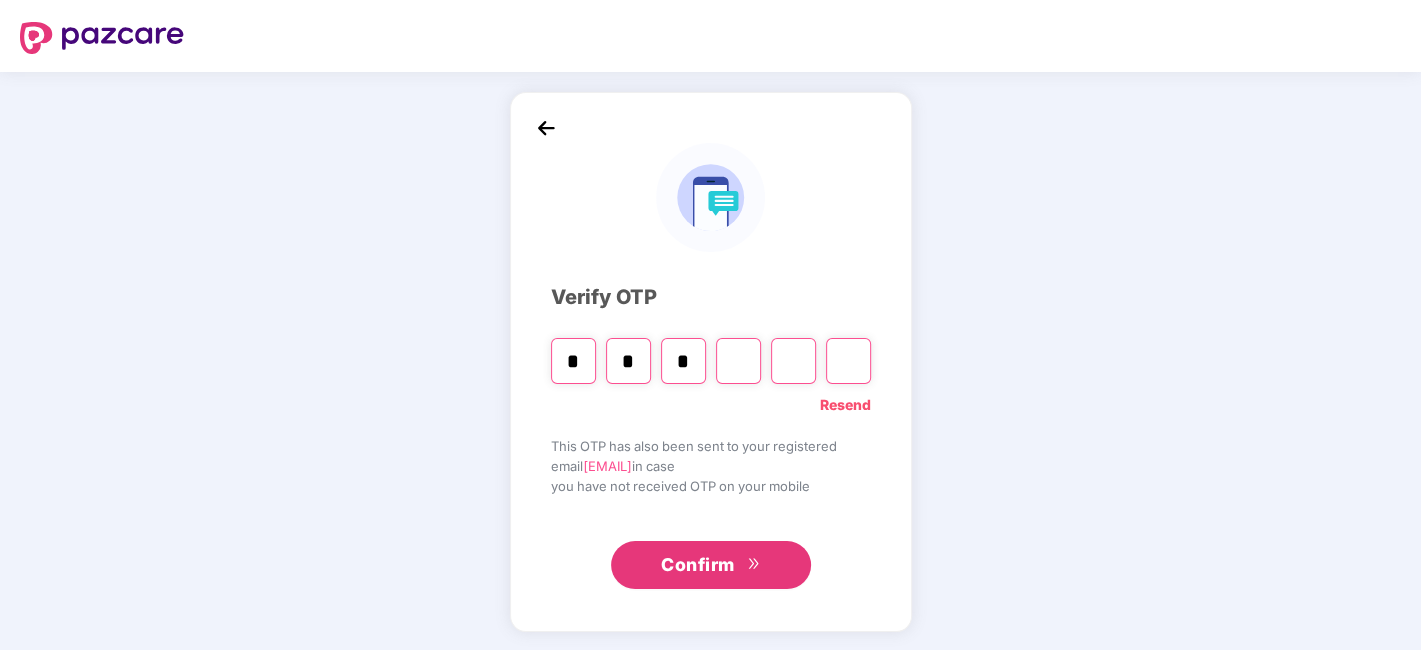 type on "*" 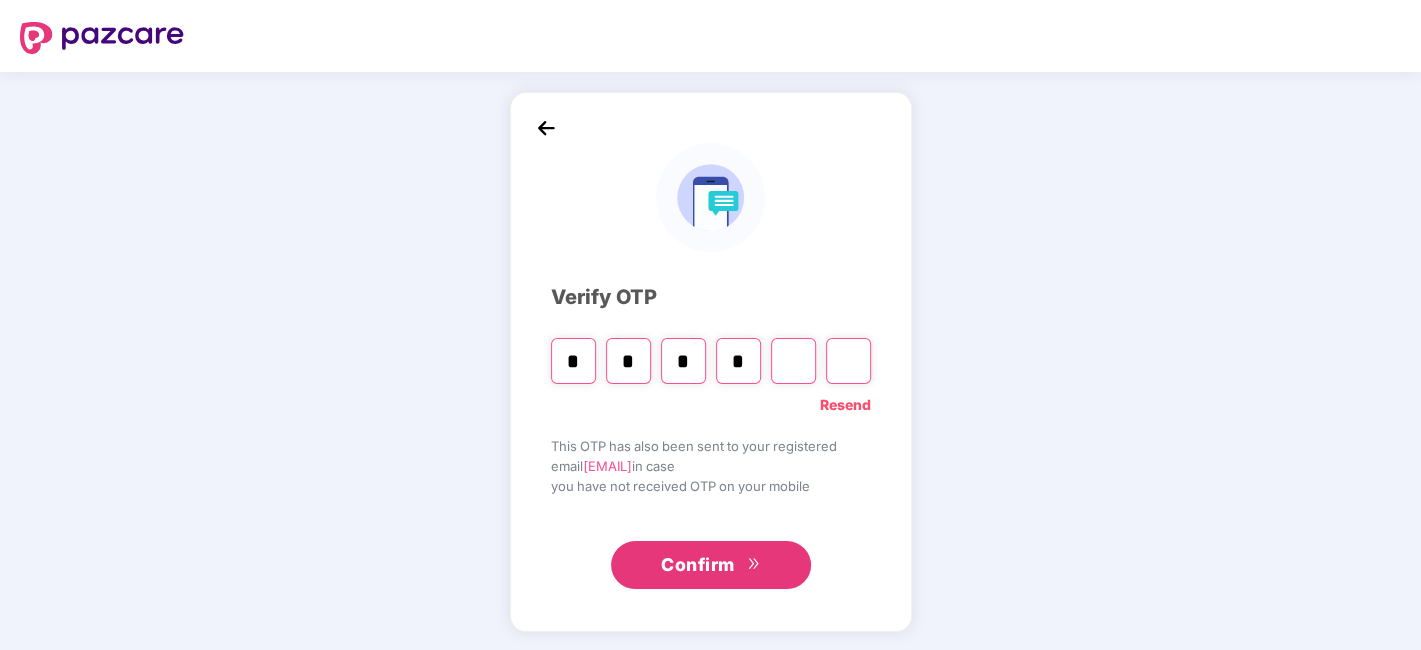 type on "*" 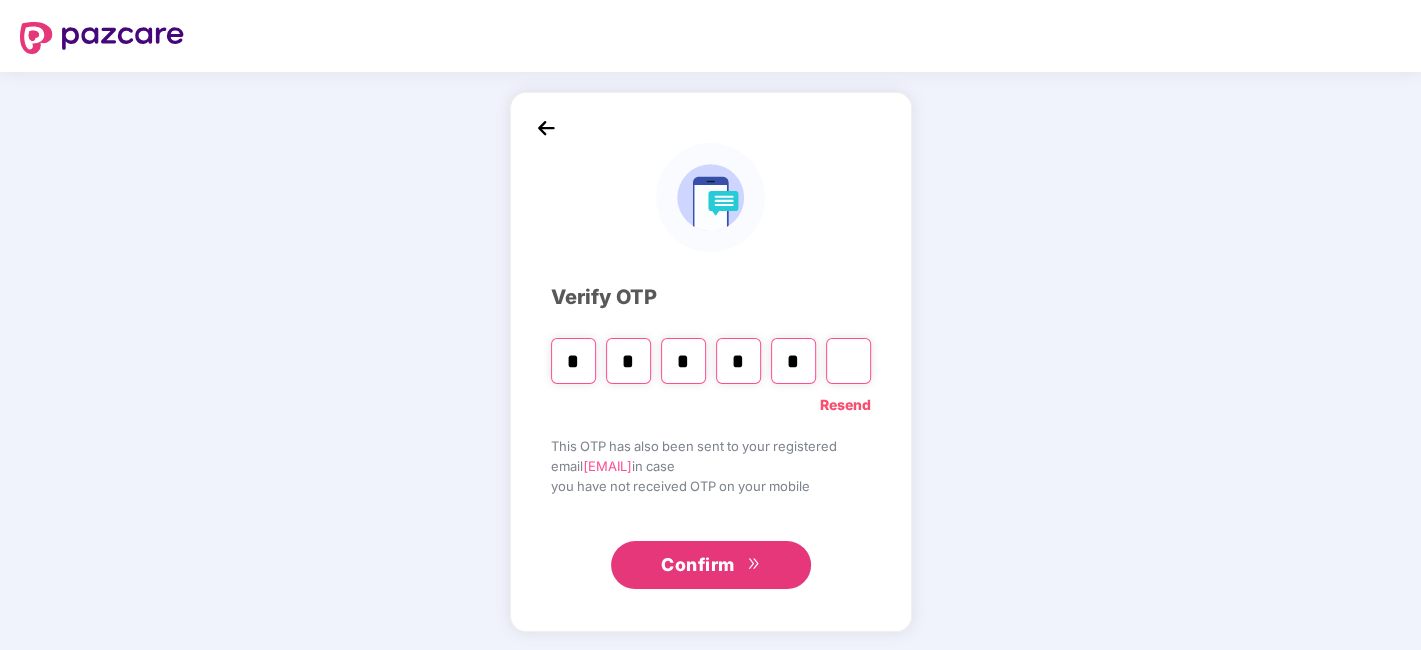 type on "*" 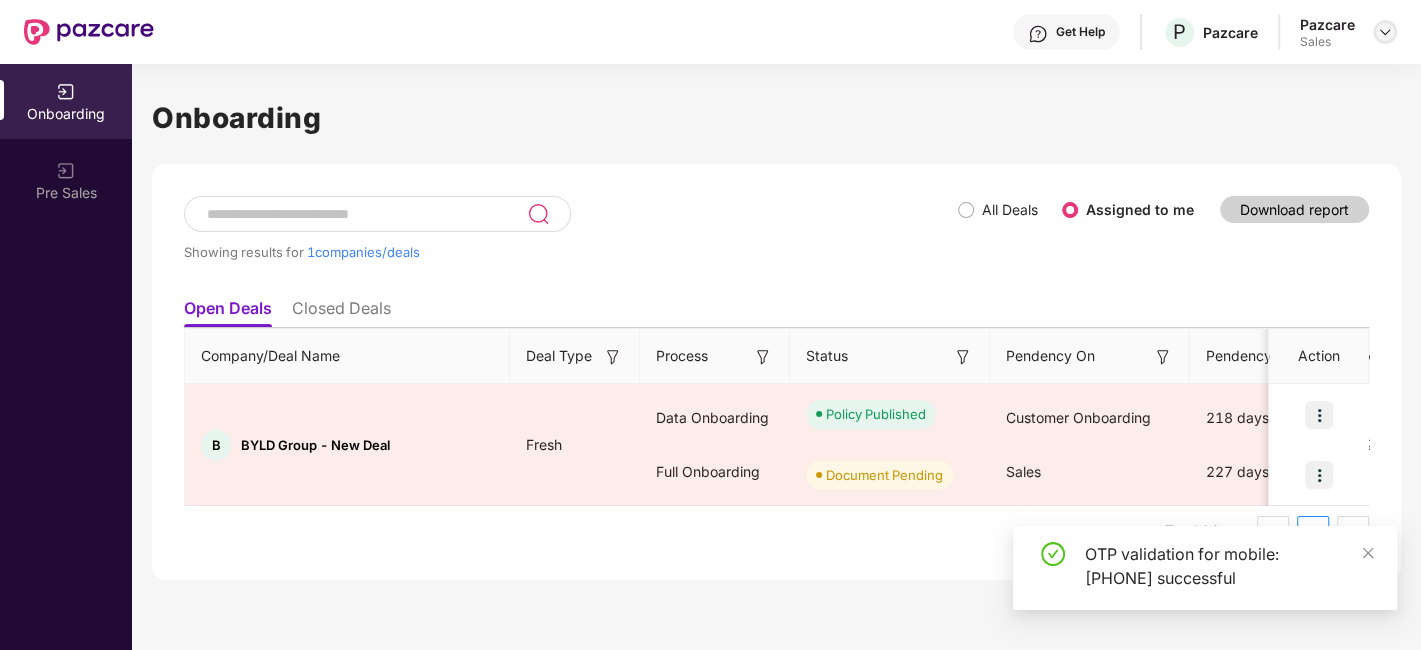 click at bounding box center [1385, 32] 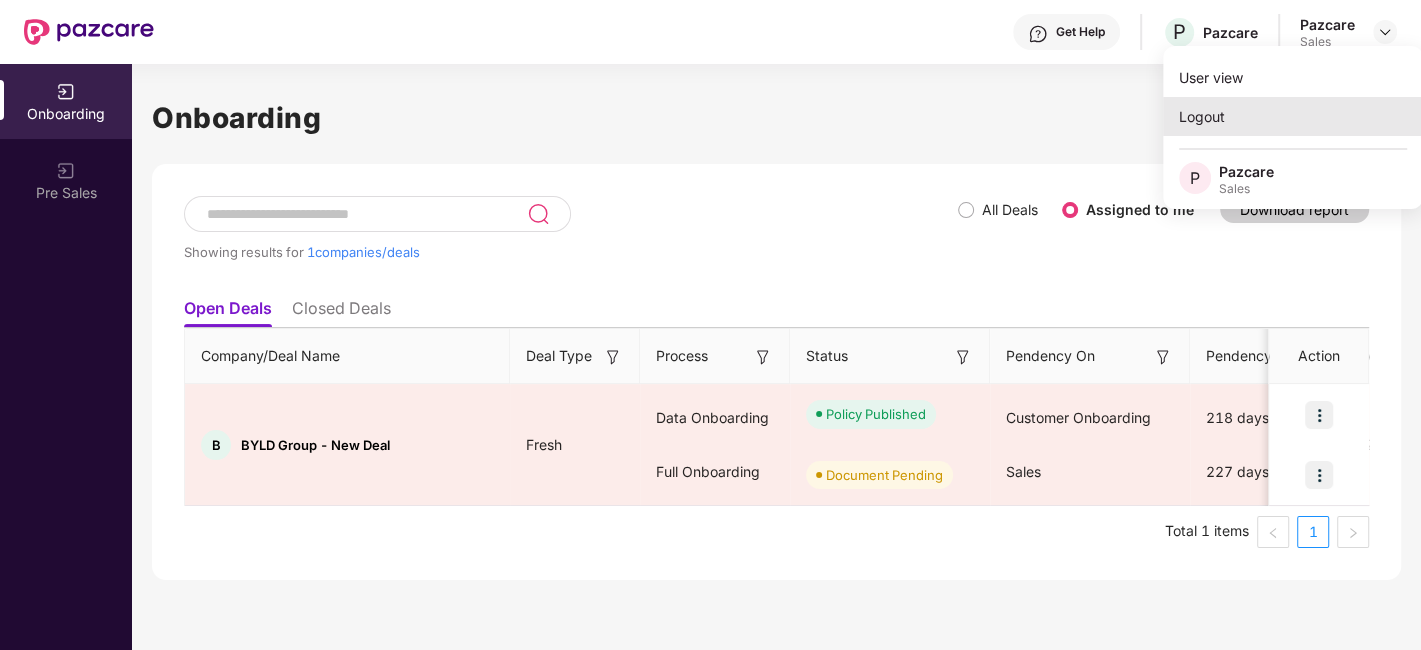 click on "Logout" at bounding box center [1293, 116] 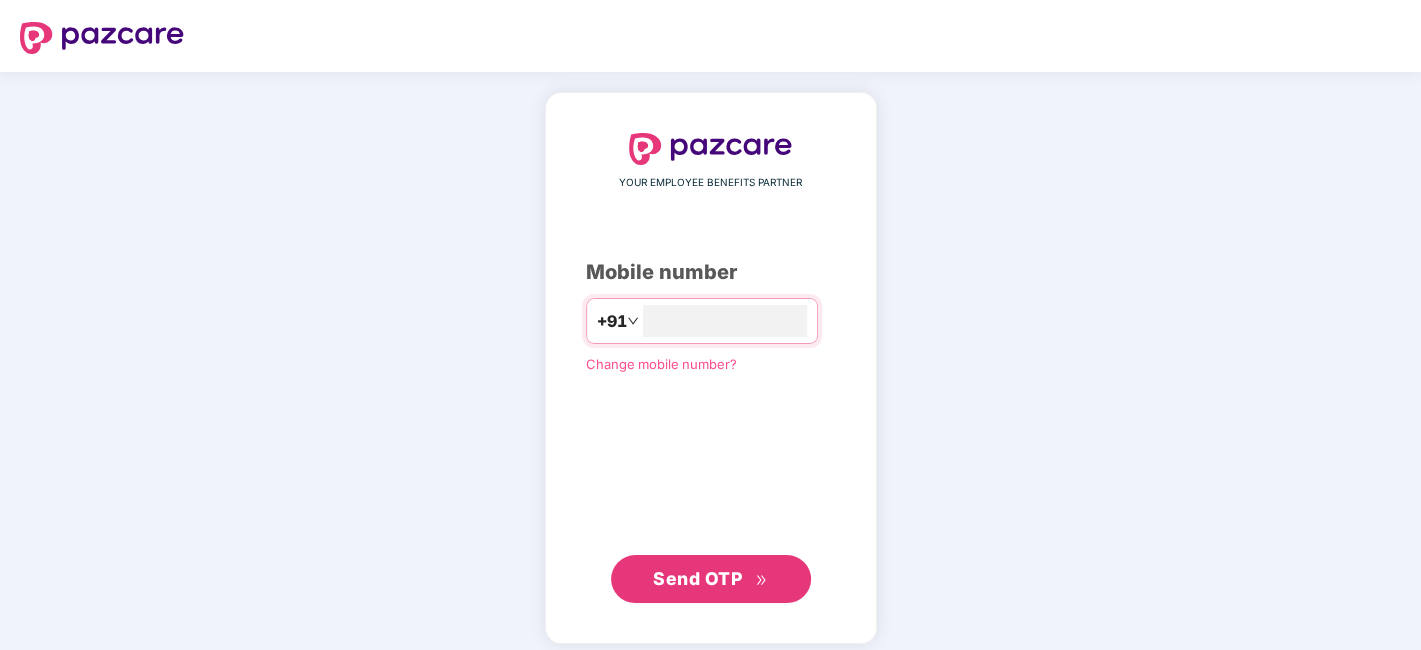 type on "**********" 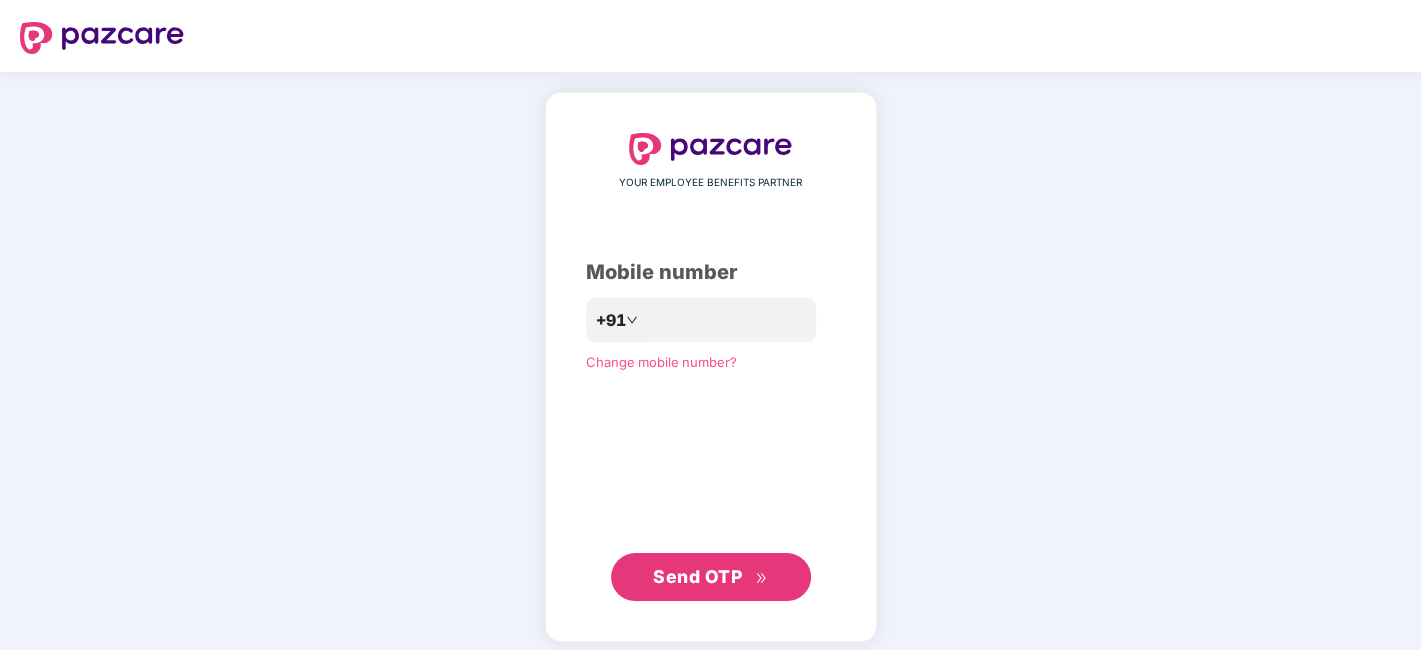 click on "Send OTP" at bounding box center (697, 576) 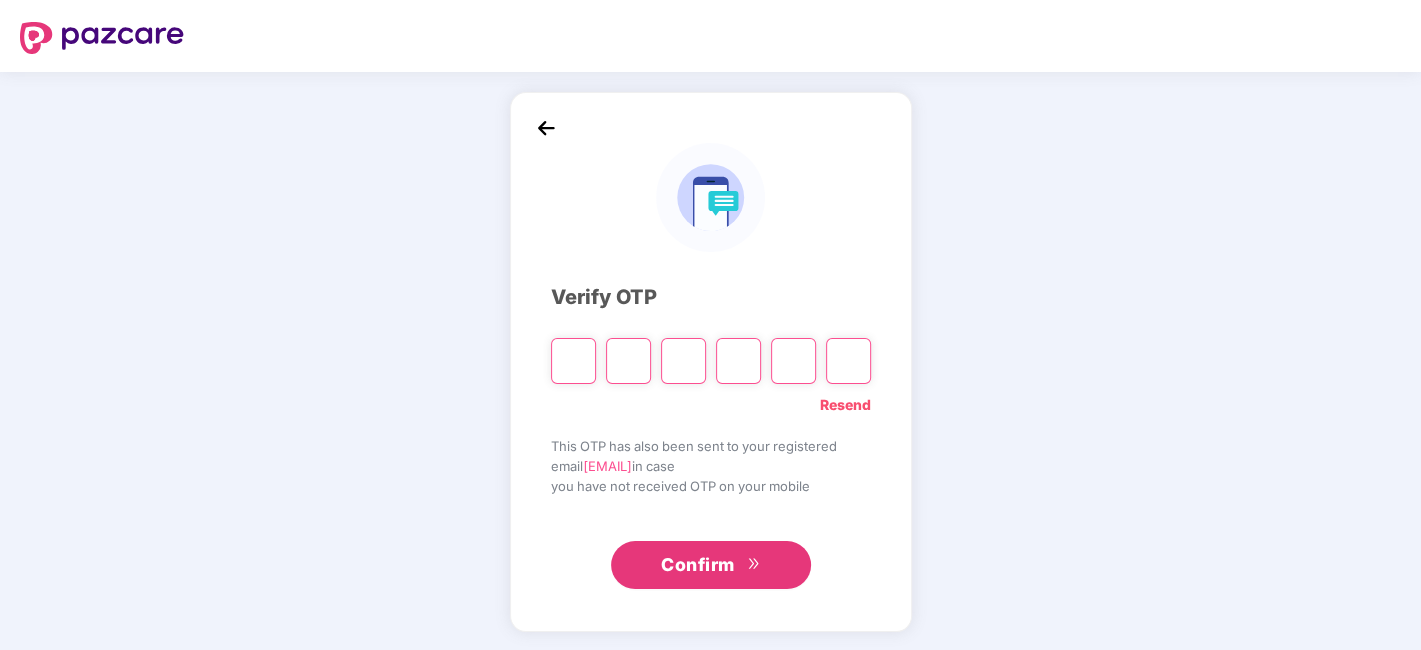 type on "*" 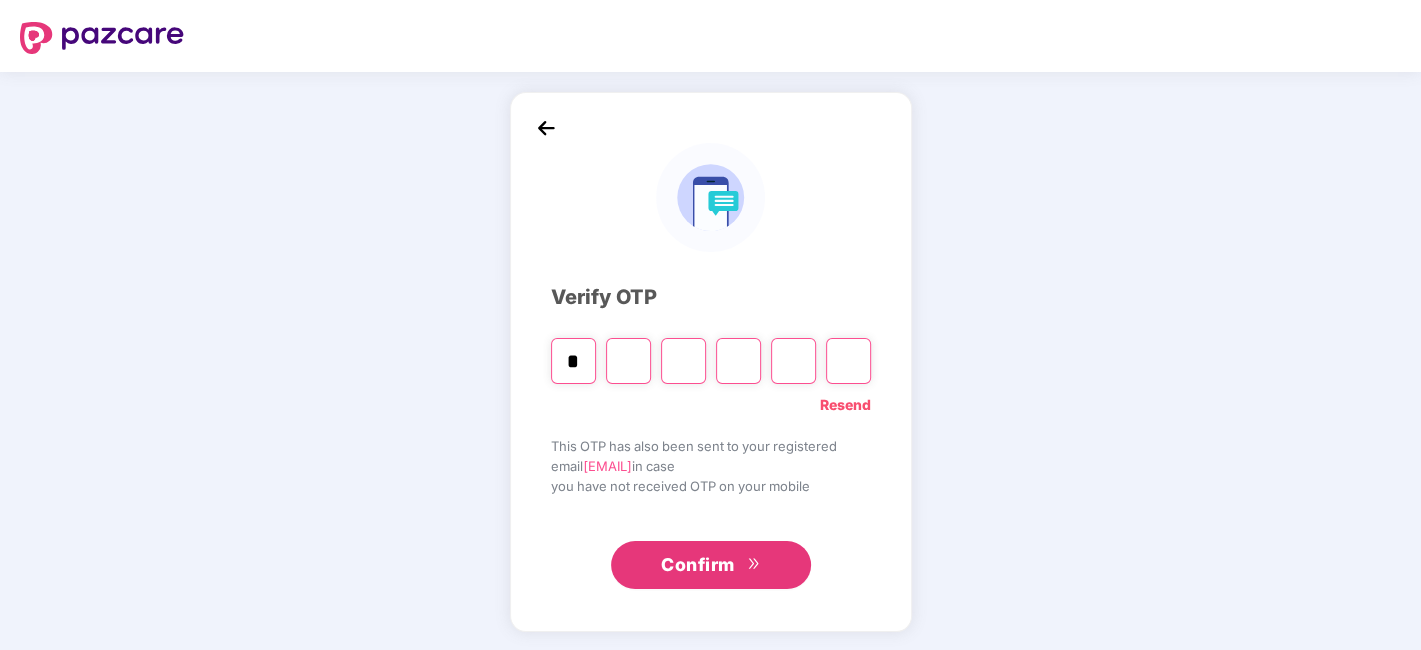 type on "*" 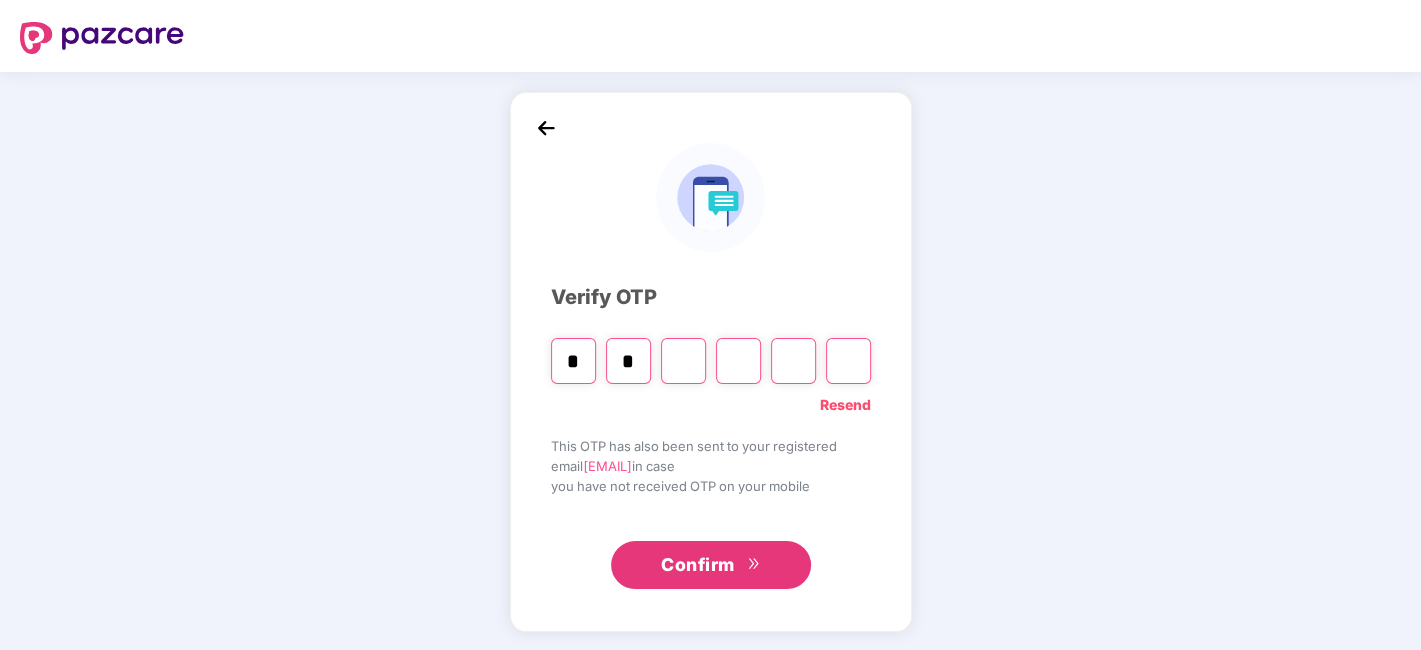 type on "*" 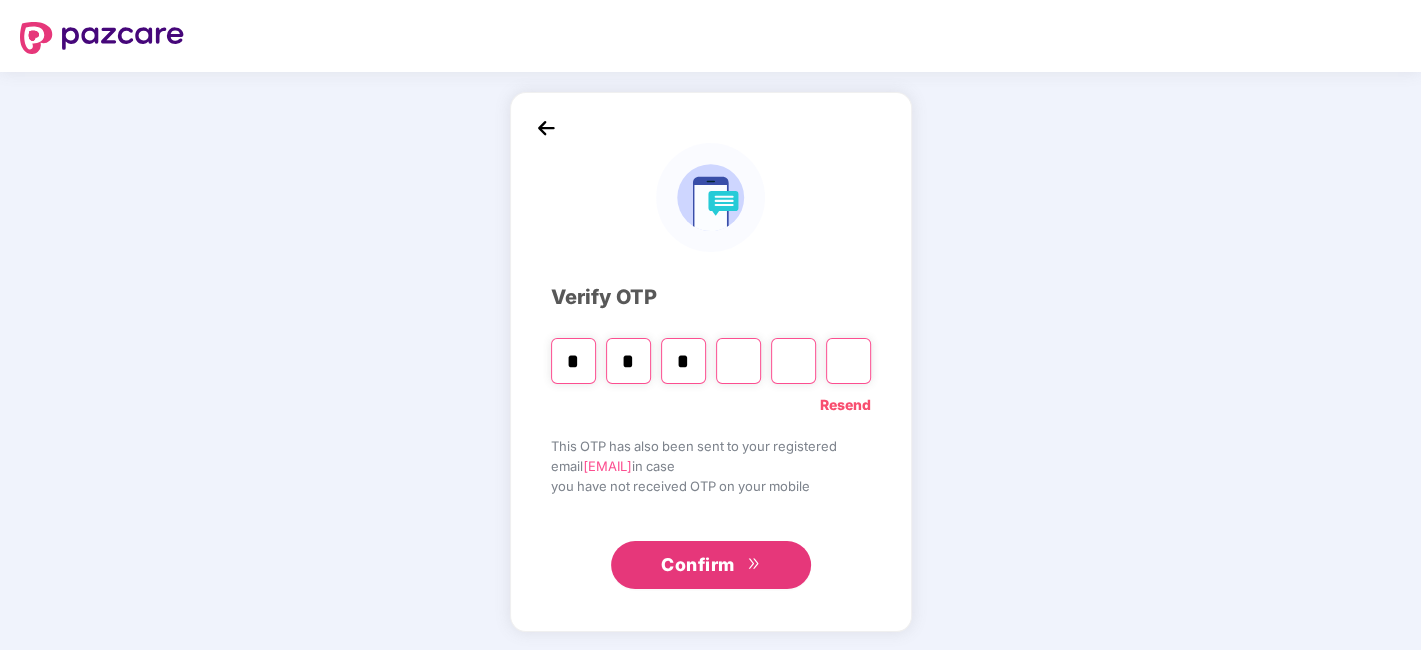 type on "*" 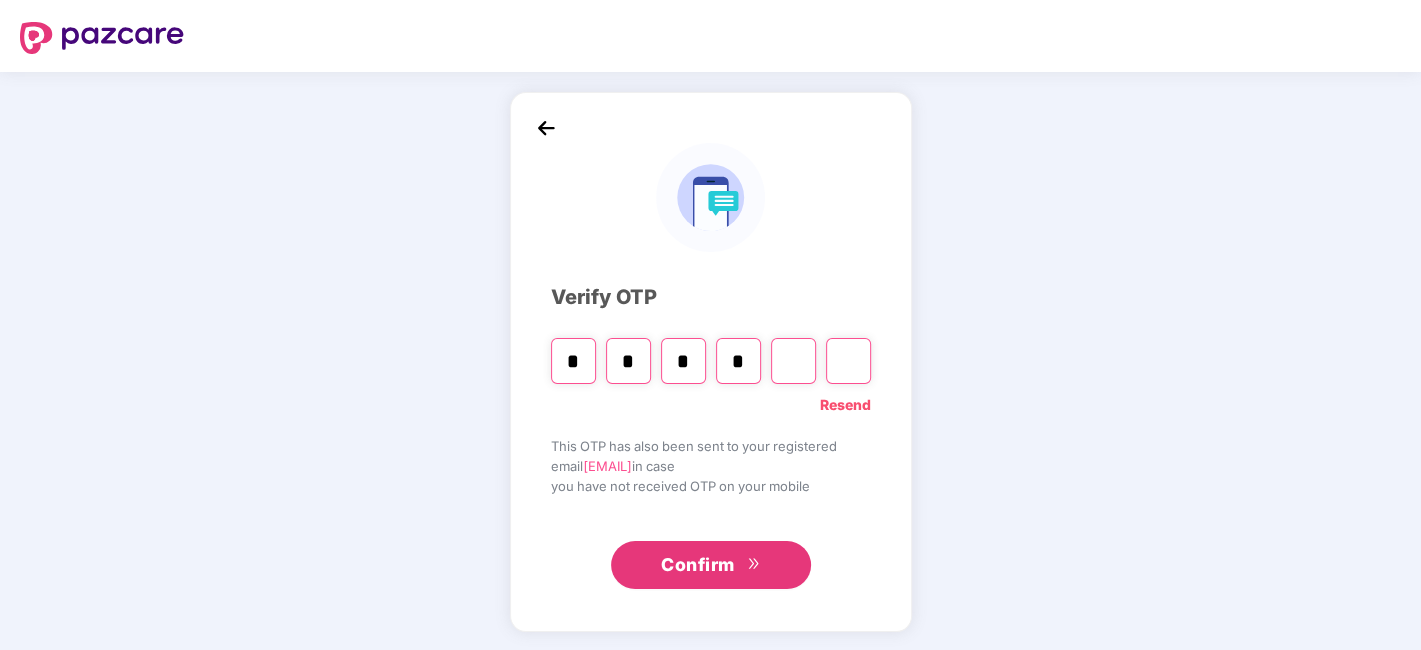 type on "*" 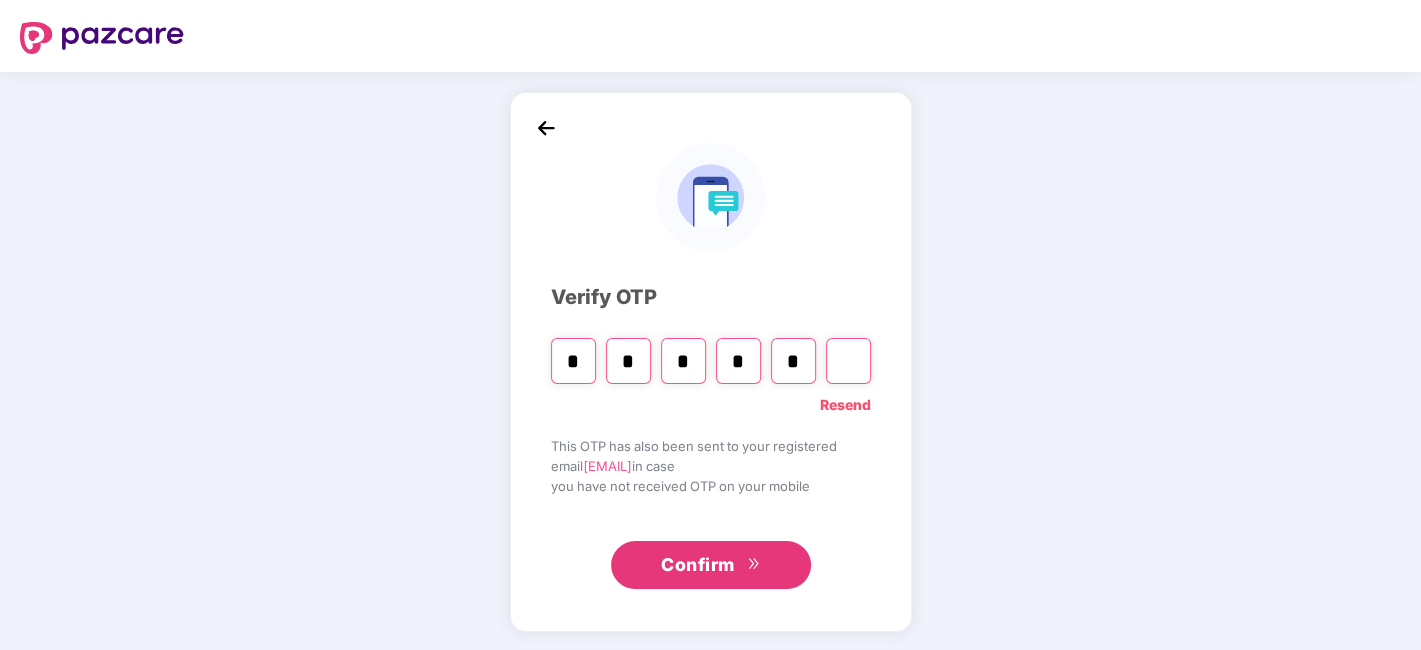 type on "*" 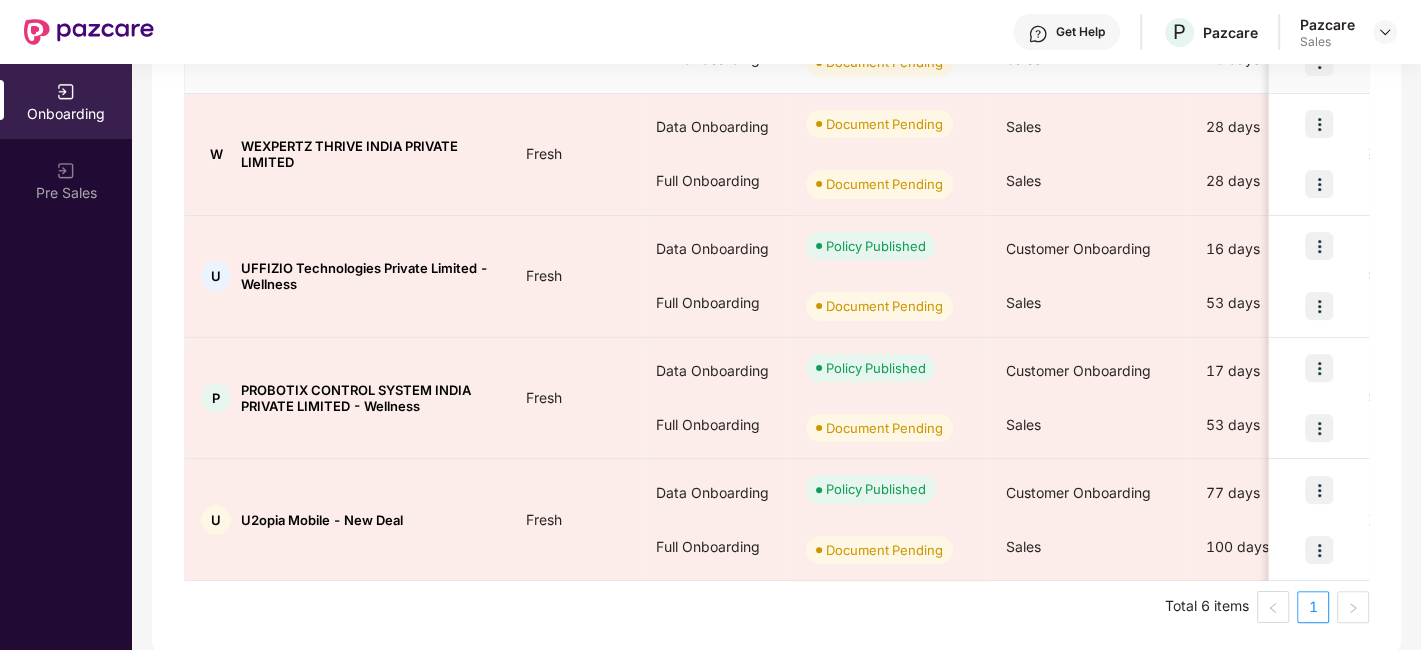 scroll, scrollTop: 0, scrollLeft: 0, axis: both 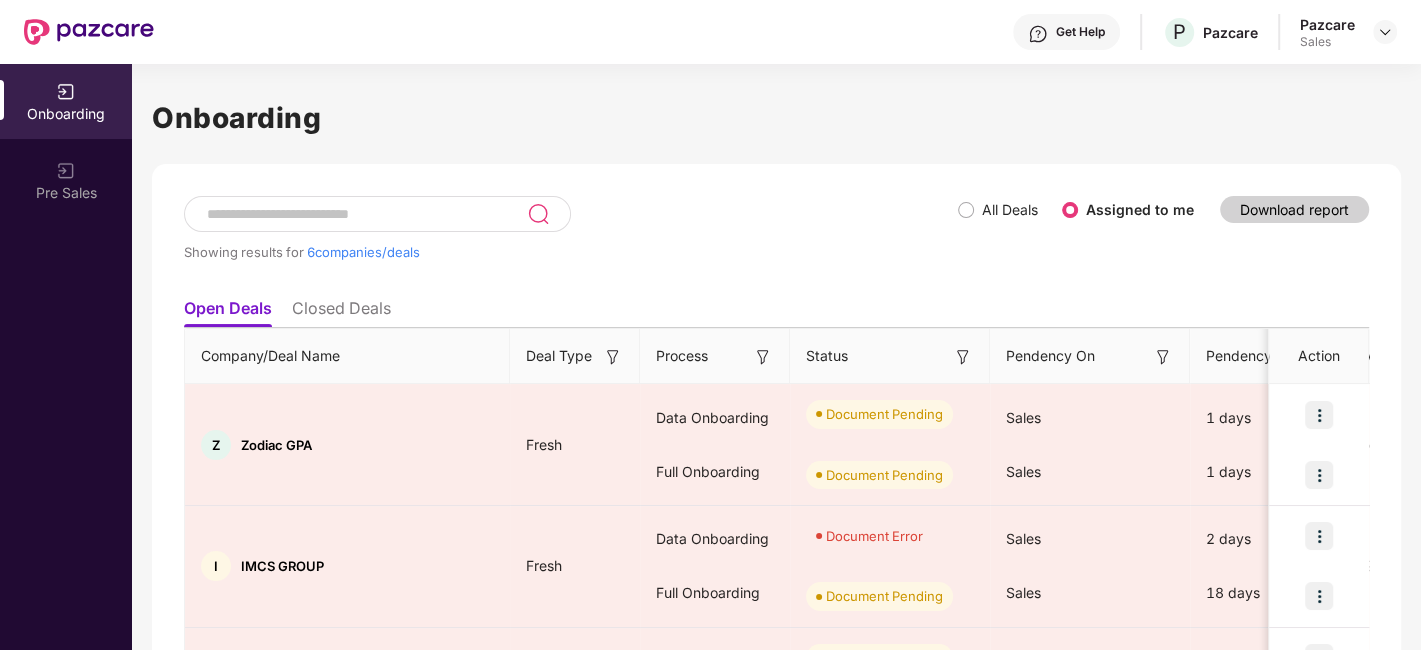 click on "Showing results for   6  companies/deals" at bounding box center [571, 242] 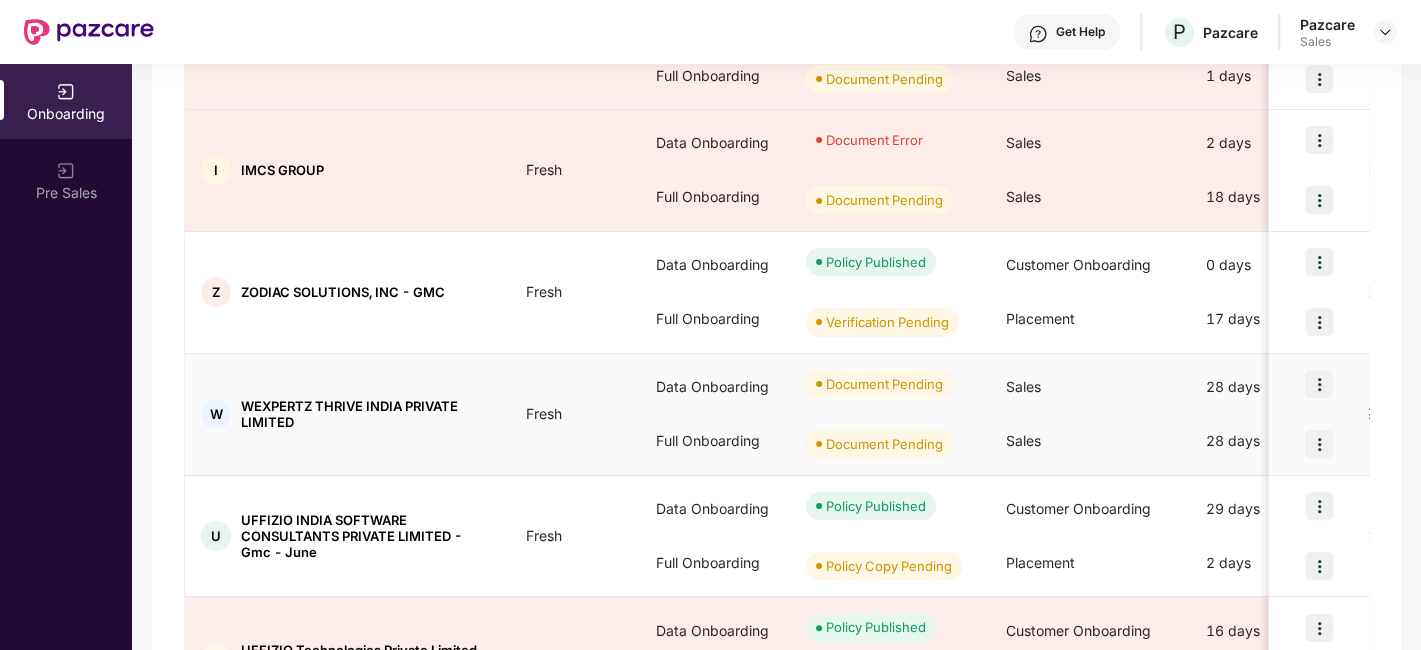 scroll, scrollTop: 395, scrollLeft: 0, axis: vertical 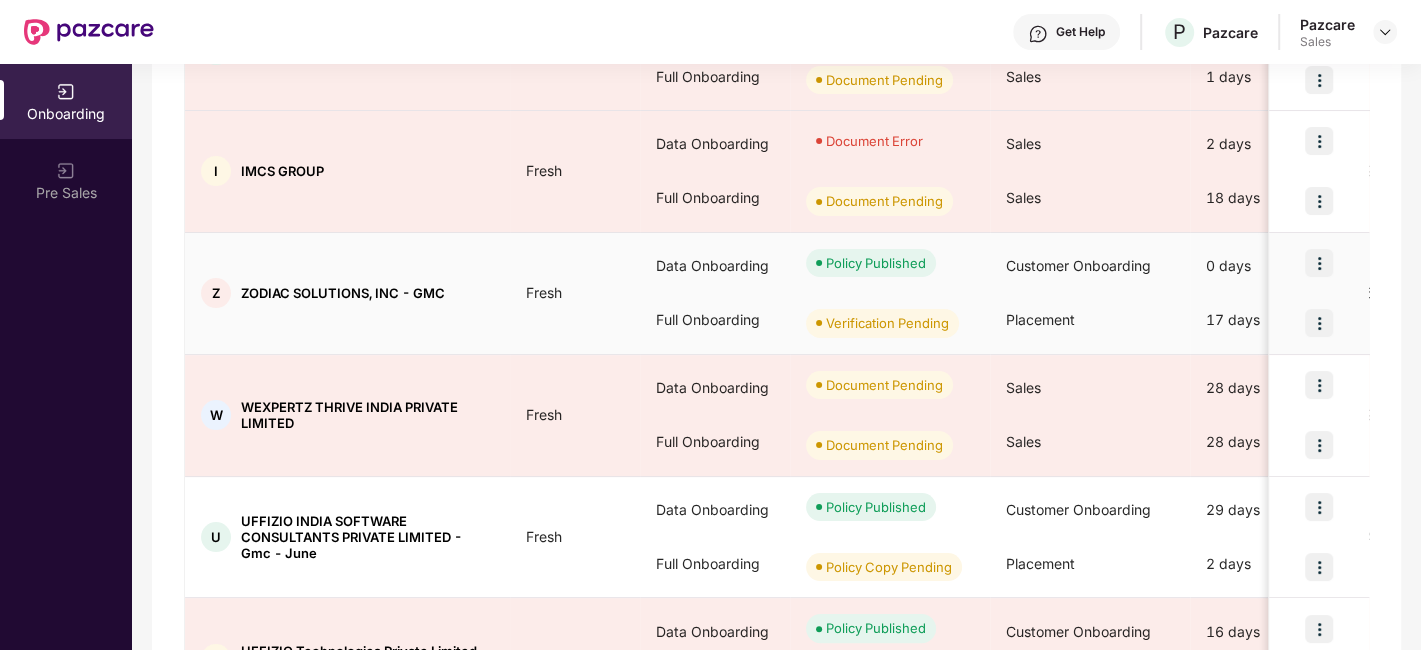 click at bounding box center [1319, 263] 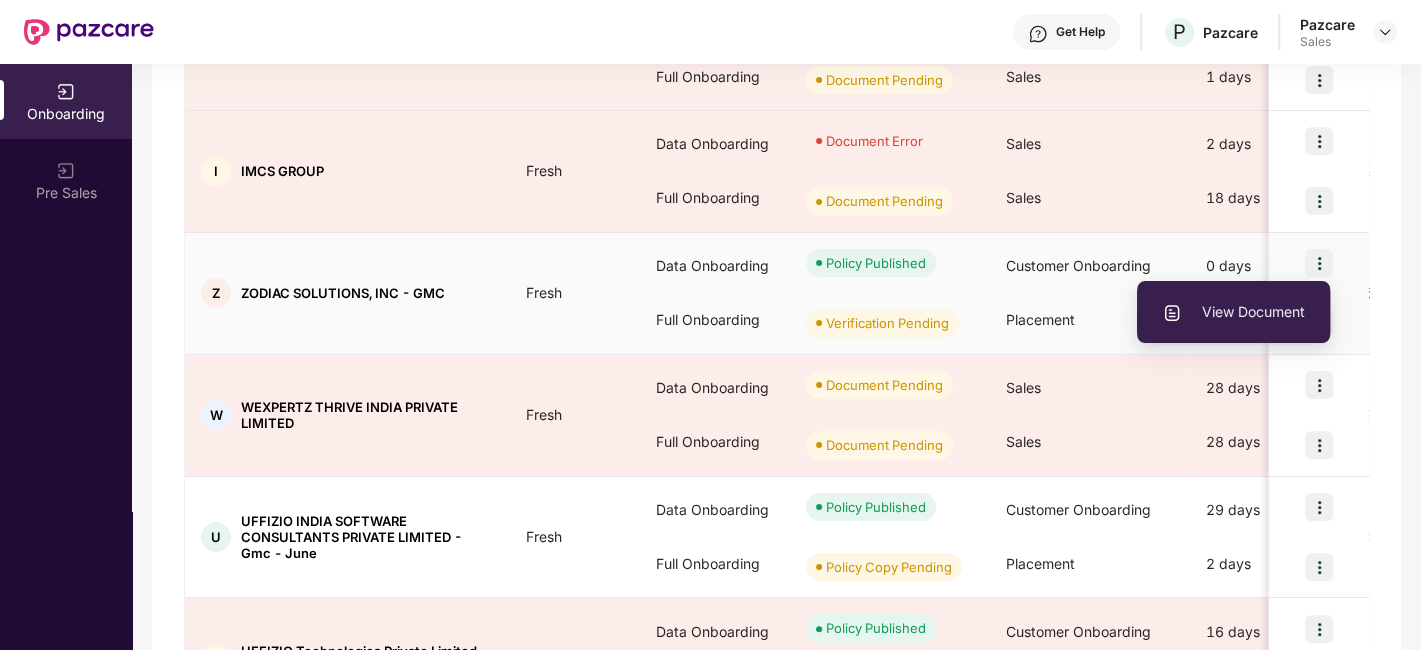 click on "View Document" at bounding box center [1233, 312] 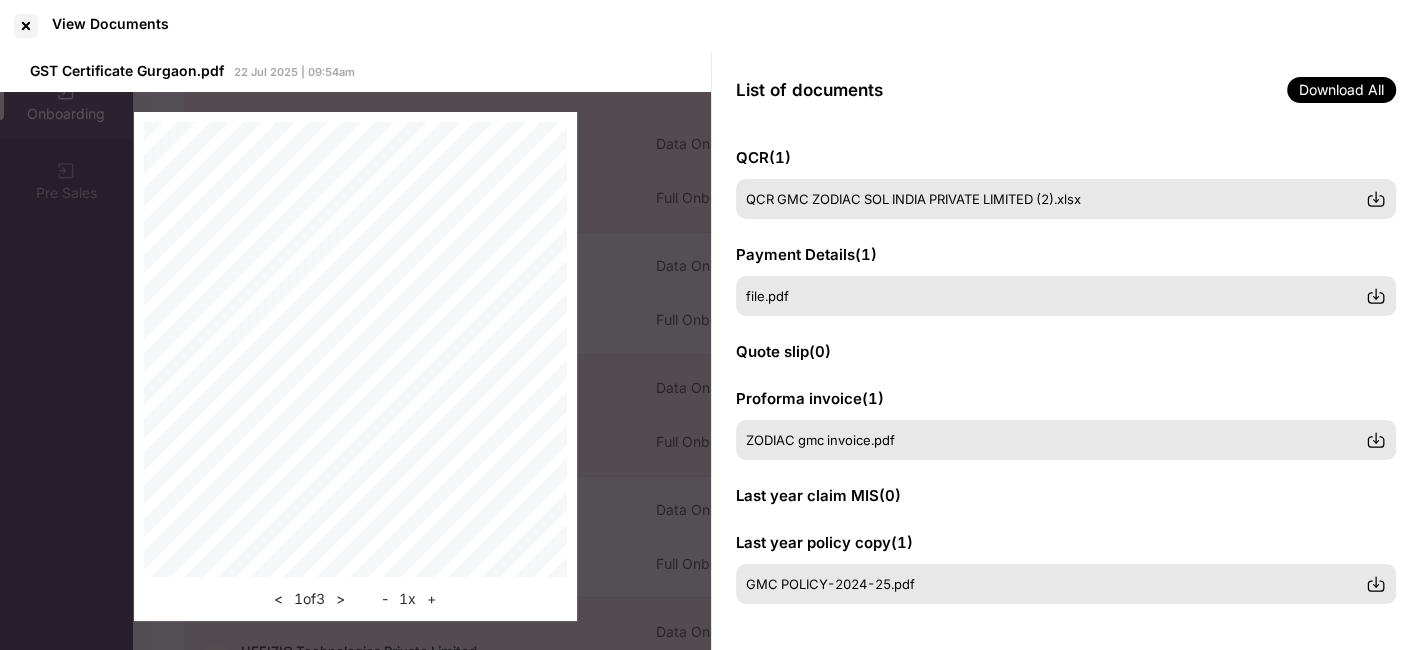 scroll, scrollTop: 0, scrollLeft: 0, axis: both 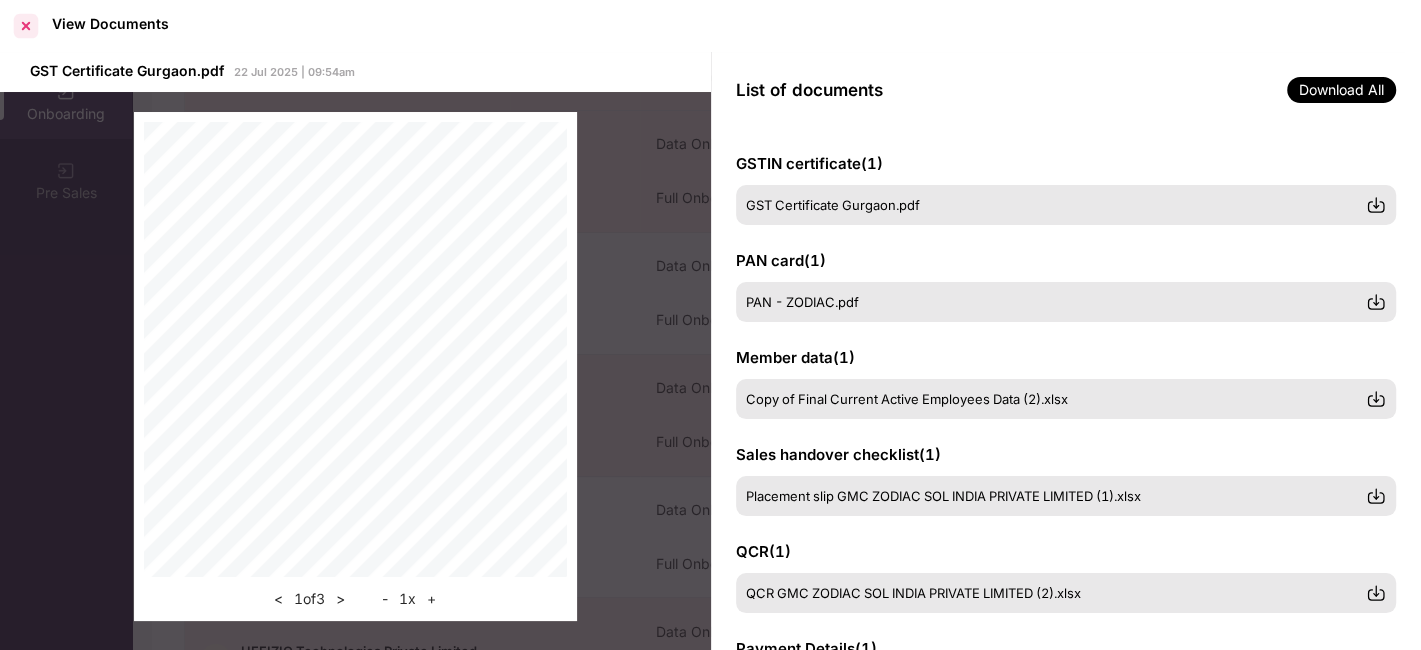 click at bounding box center (26, 26) 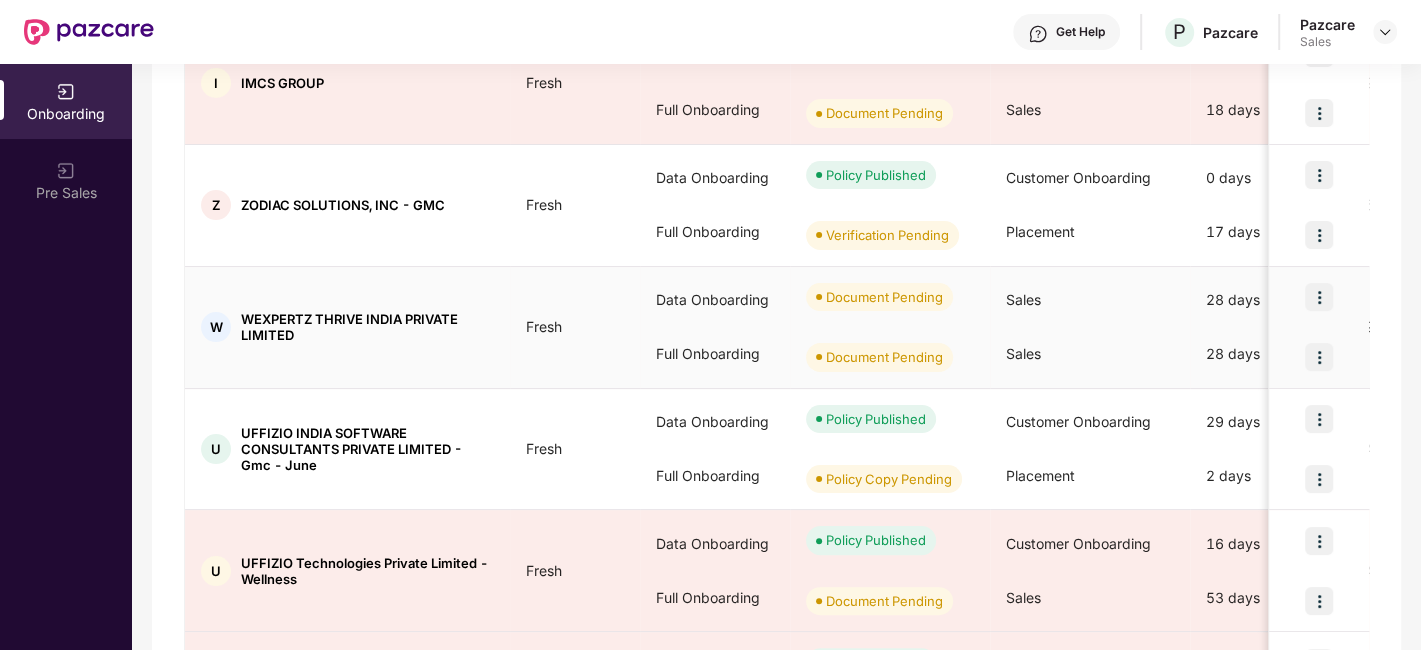 scroll, scrollTop: 482, scrollLeft: 0, axis: vertical 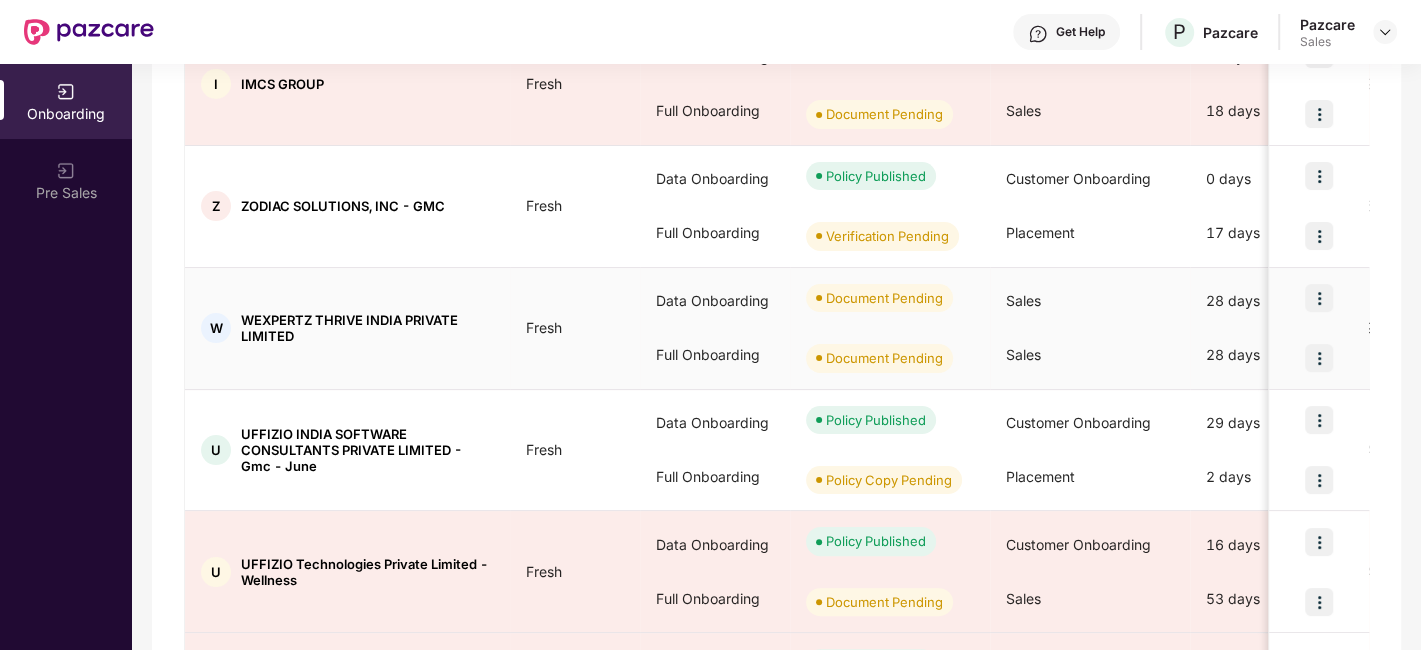 click at bounding box center (1319, 298) 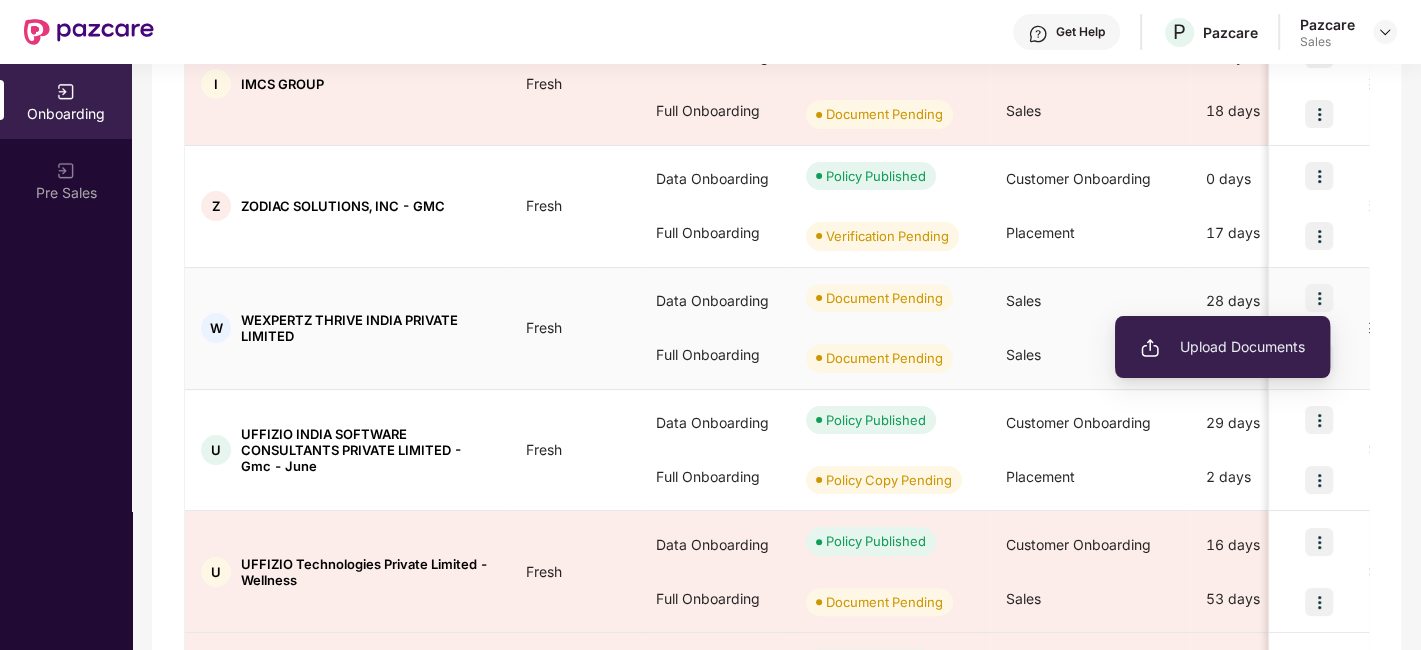 click on "Upload Documents" at bounding box center (1222, 347) 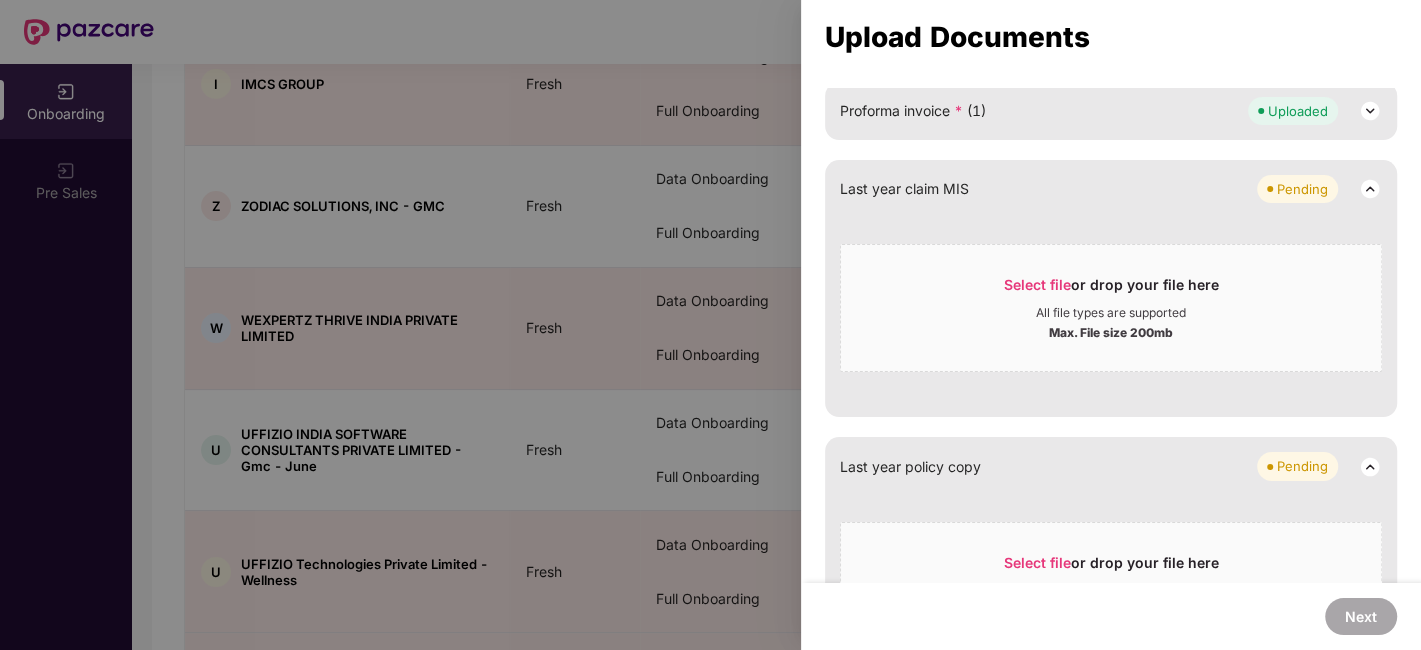 scroll, scrollTop: 0, scrollLeft: 0, axis: both 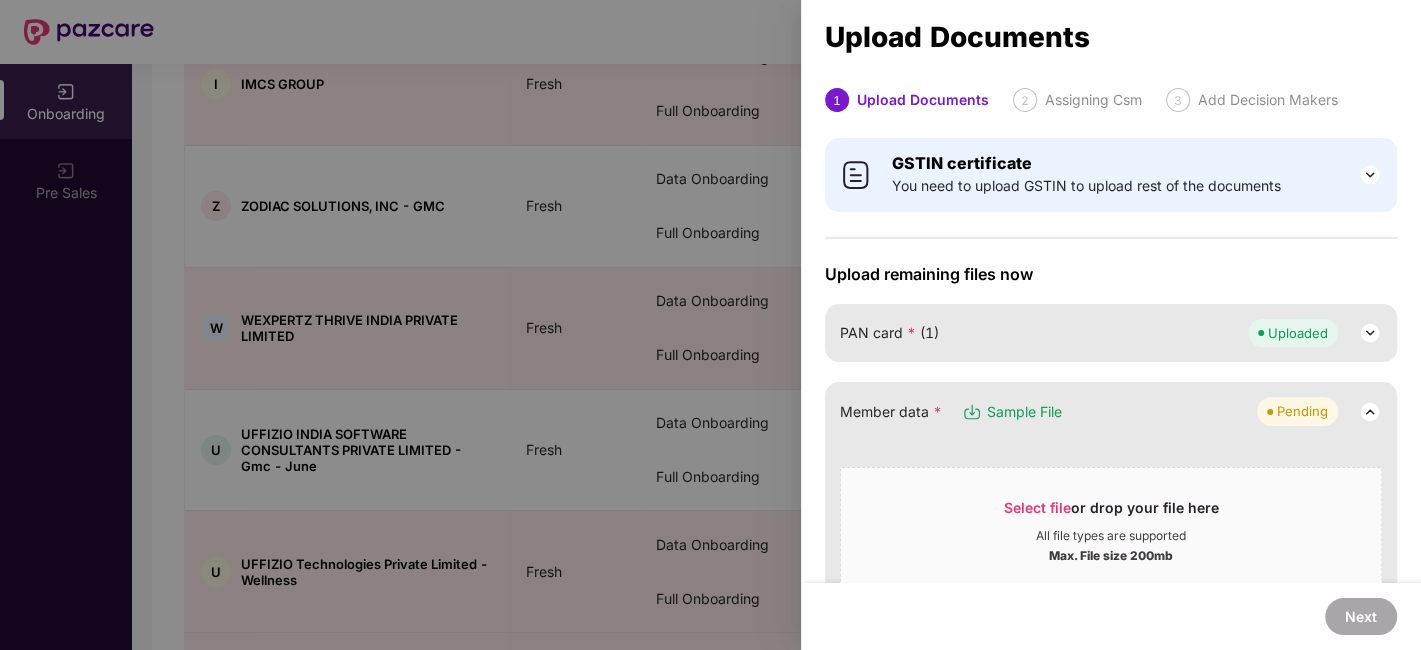click at bounding box center [710, 325] 